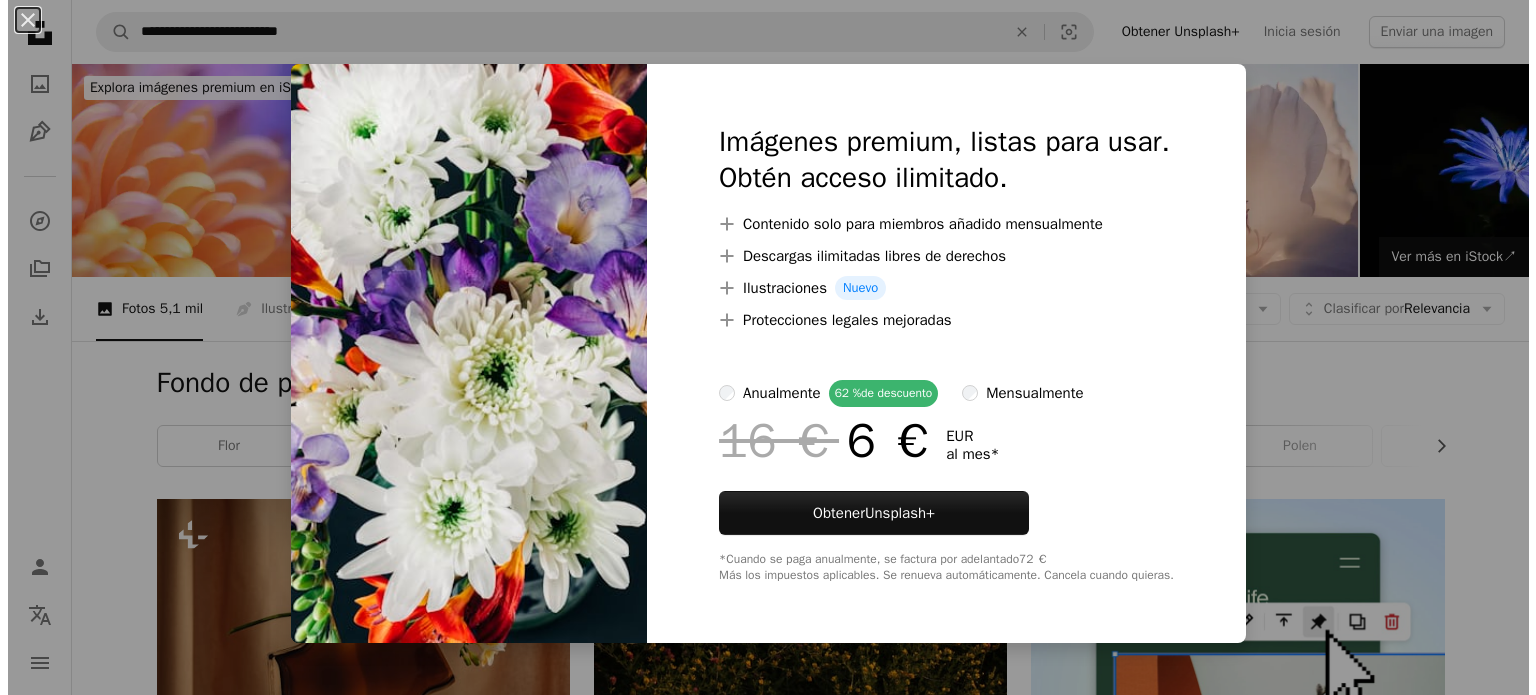 scroll, scrollTop: 710, scrollLeft: 0, axis: vertical 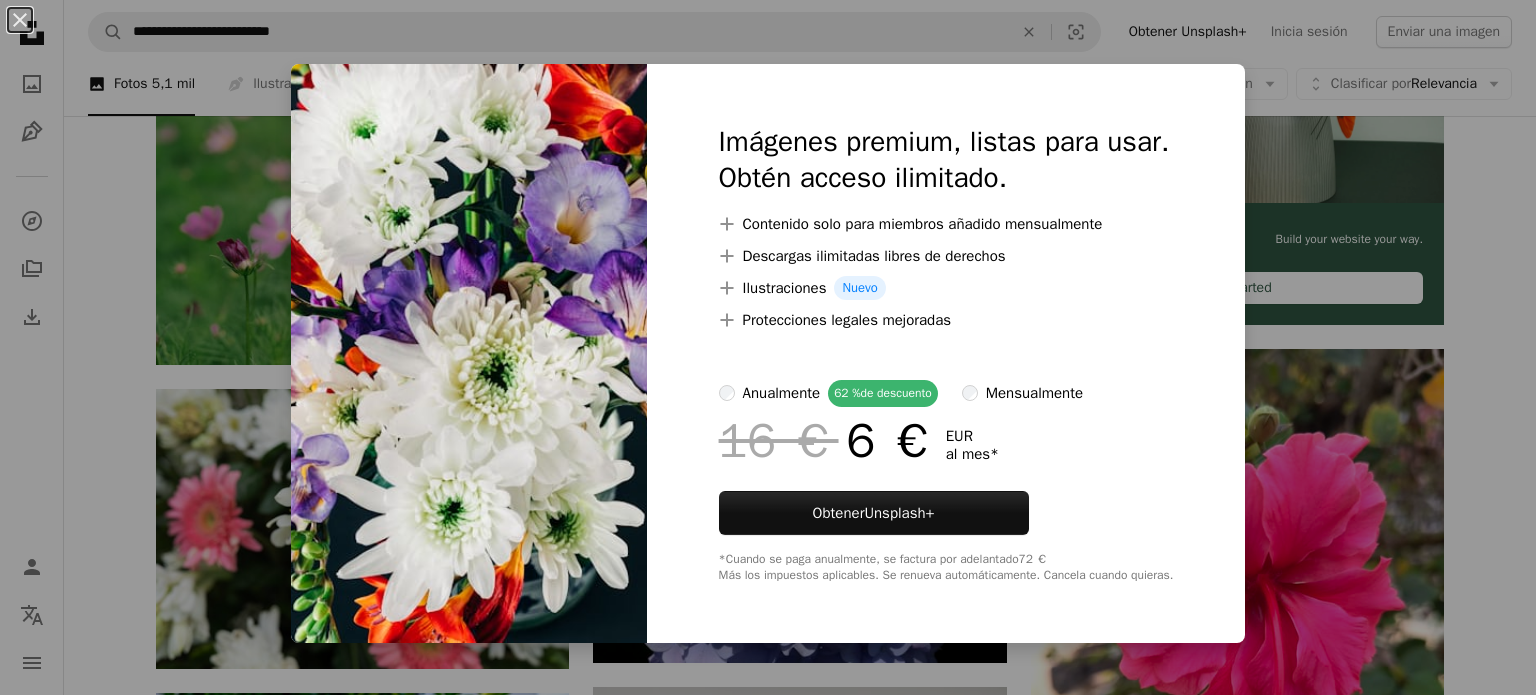 click on "[PRICE] [CURRENCY]" at bounding box center (946, 353) 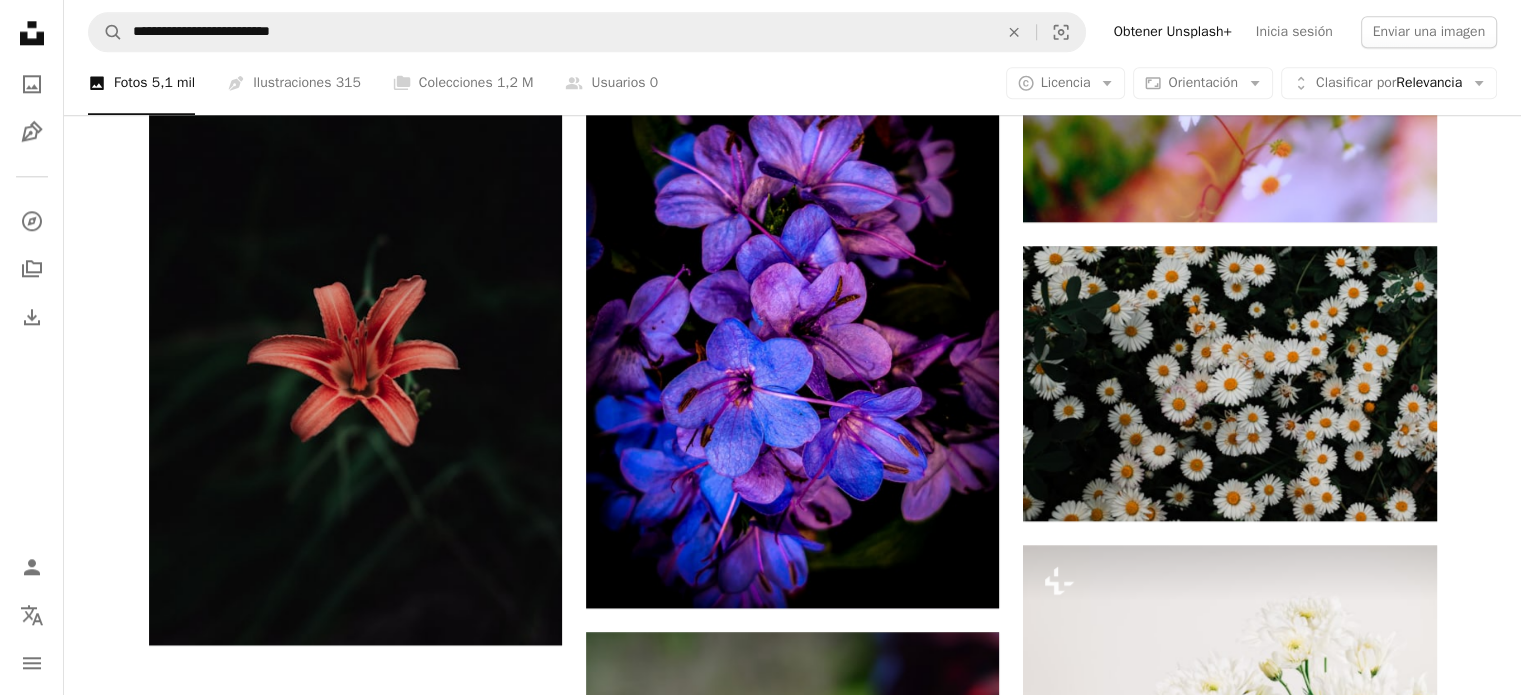 scroll, scrollTop: 2292, scrollLeft: 0, axis: vertical 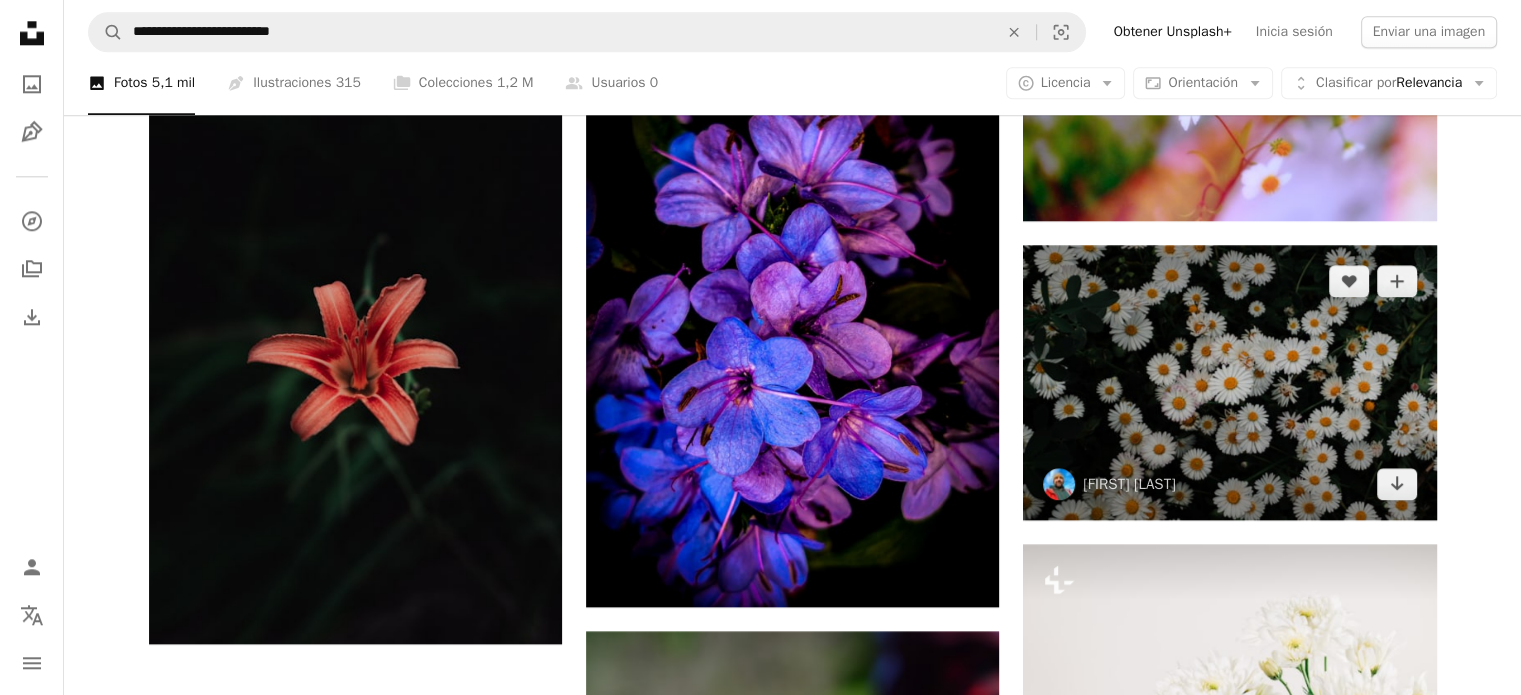 click at bounding box center [1229, 382] 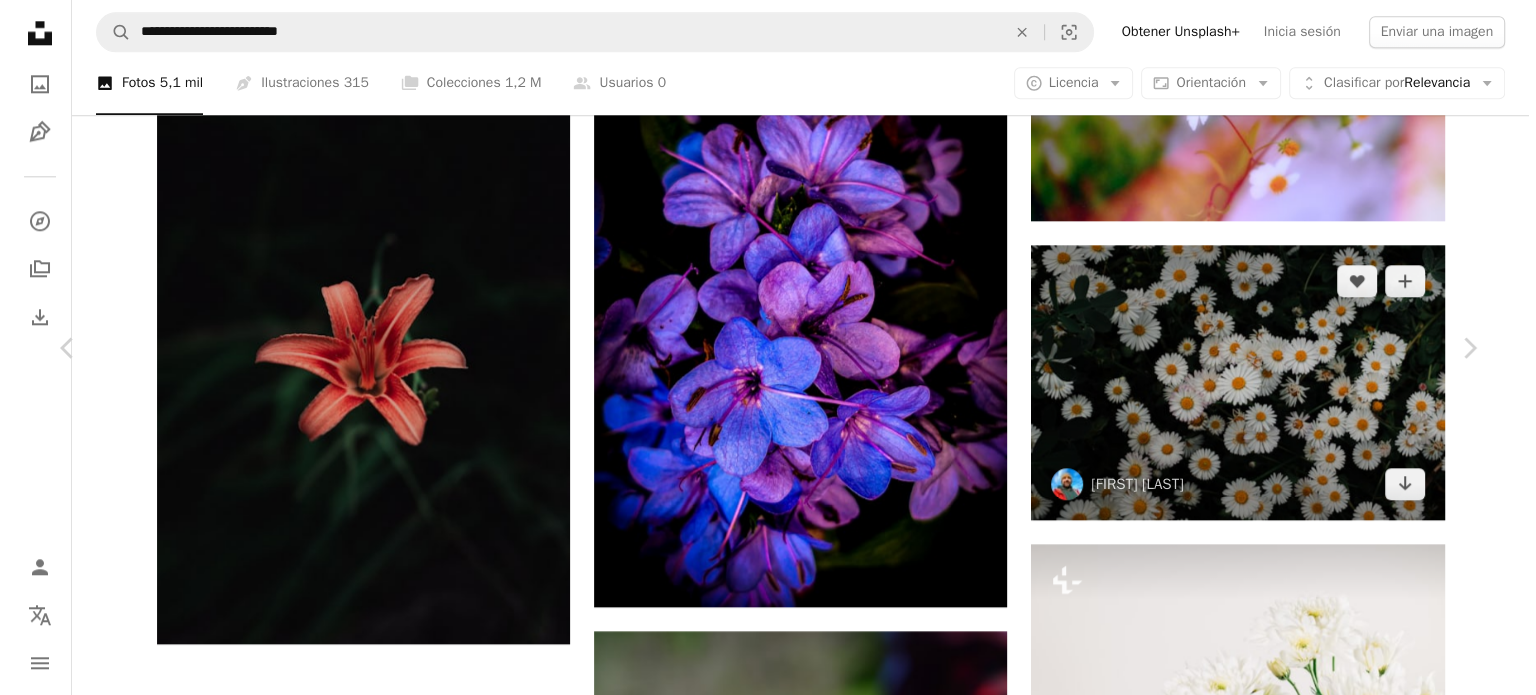 scroll, scrollTop: 2356, scrollLeft: 0, axis: vertical 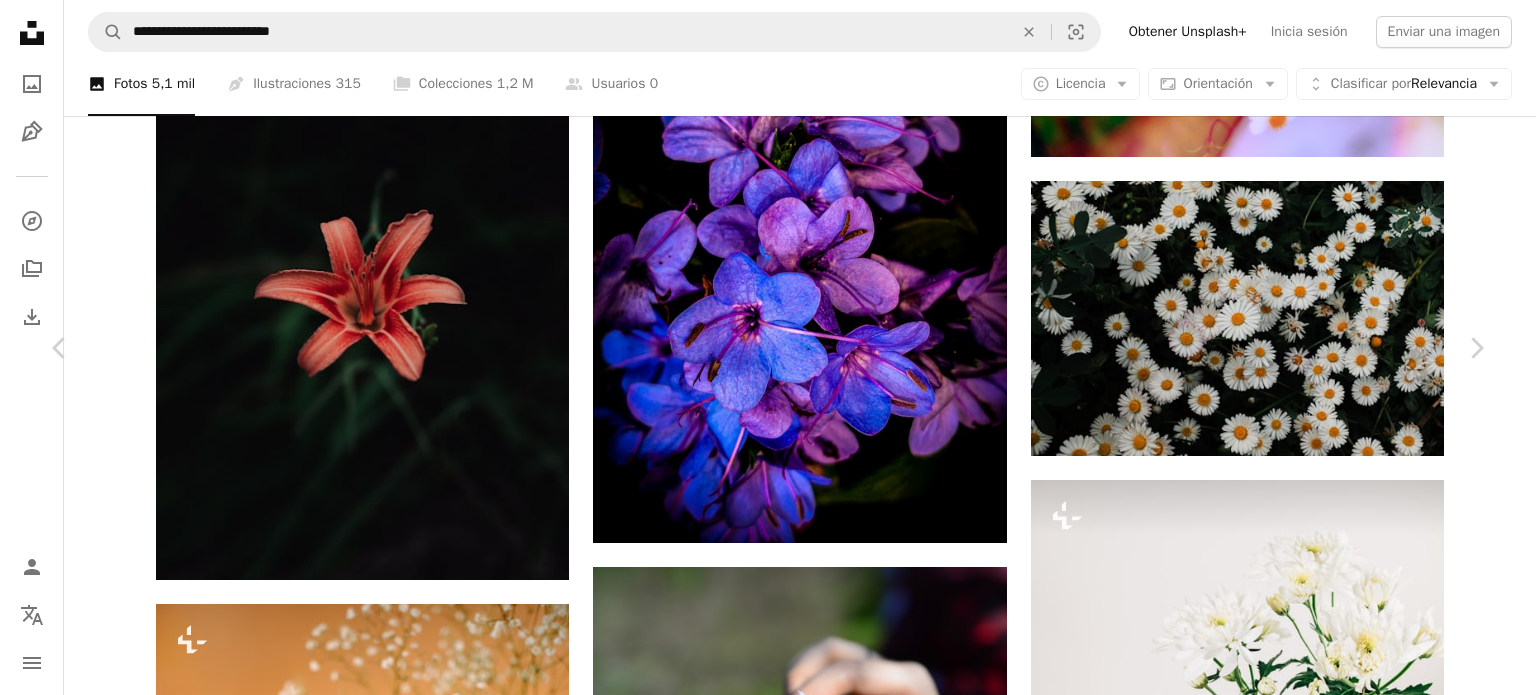 click at bounding box center [761, 5838] 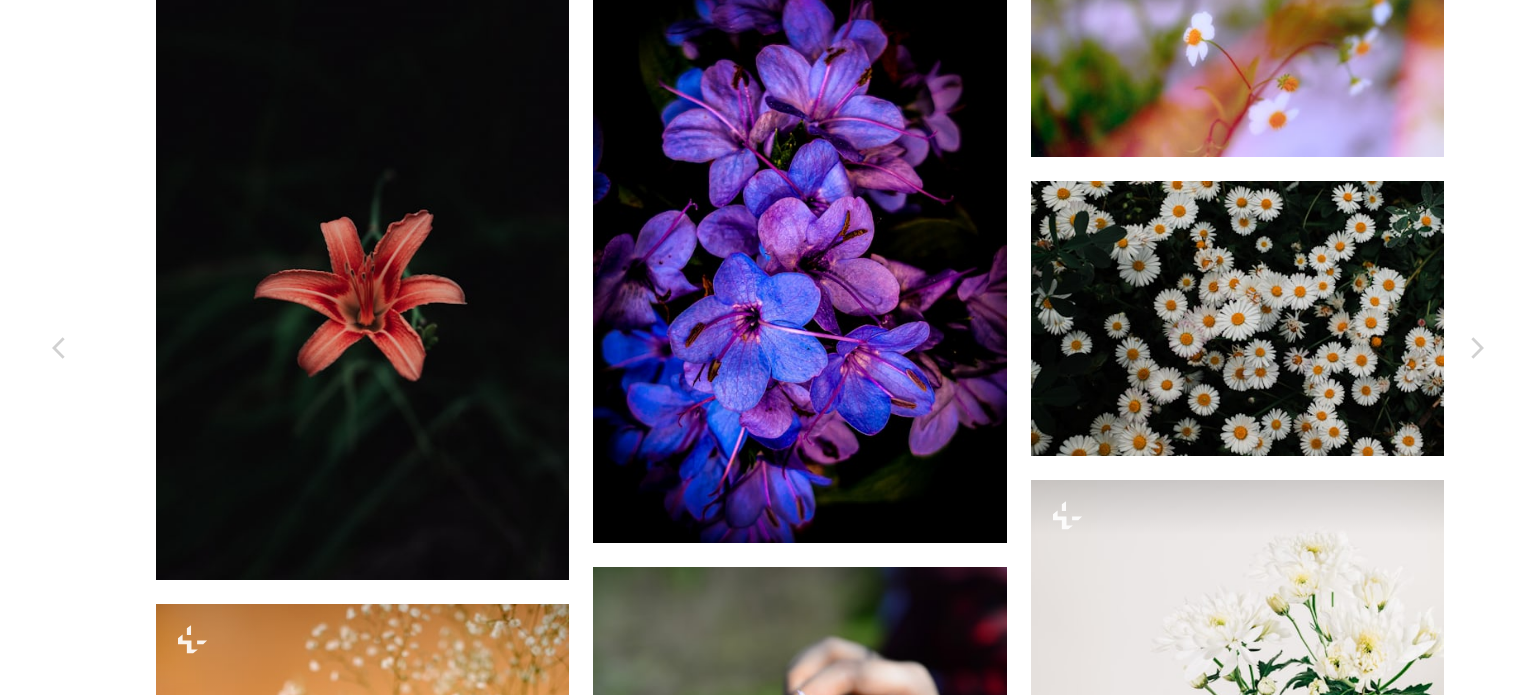 scroll, scrollTop: 155, scrollLeft: 0, axis: vertical 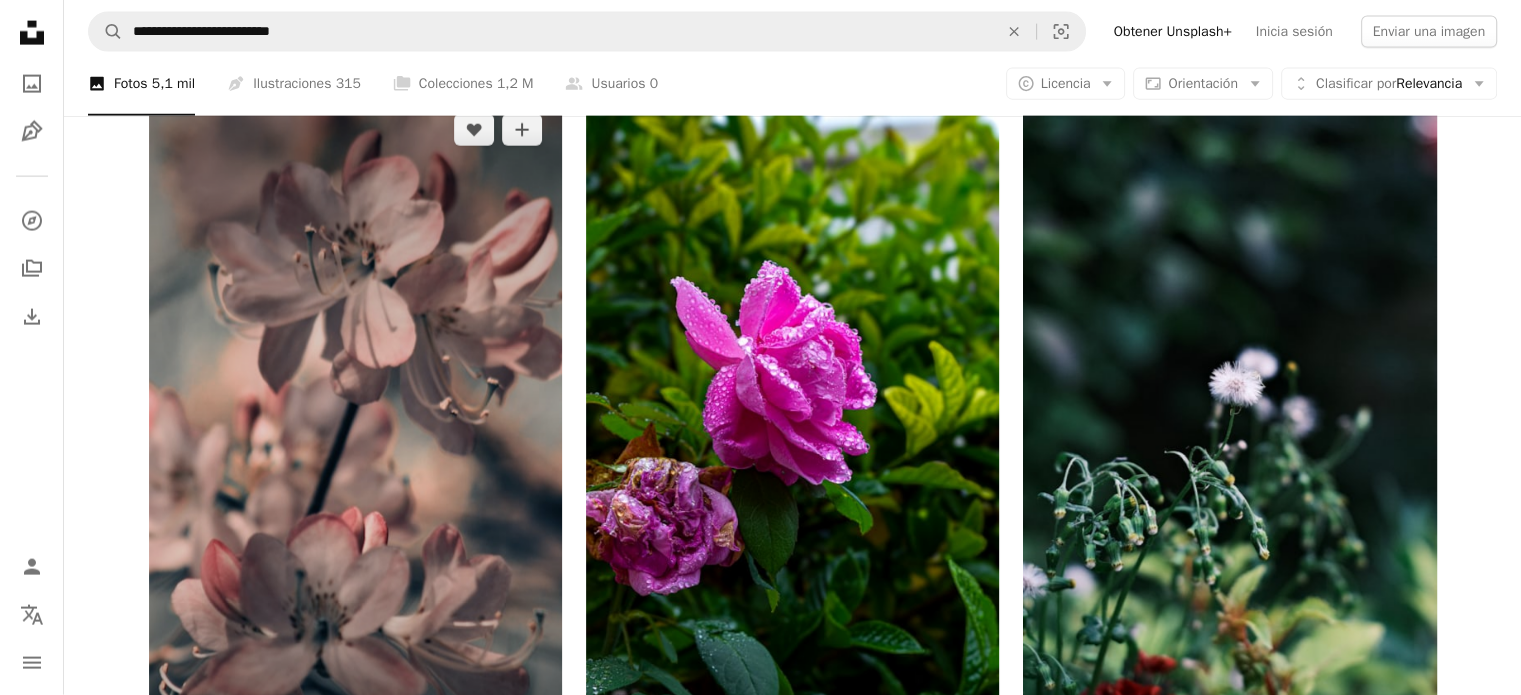 click at bounding box center [355, 461] 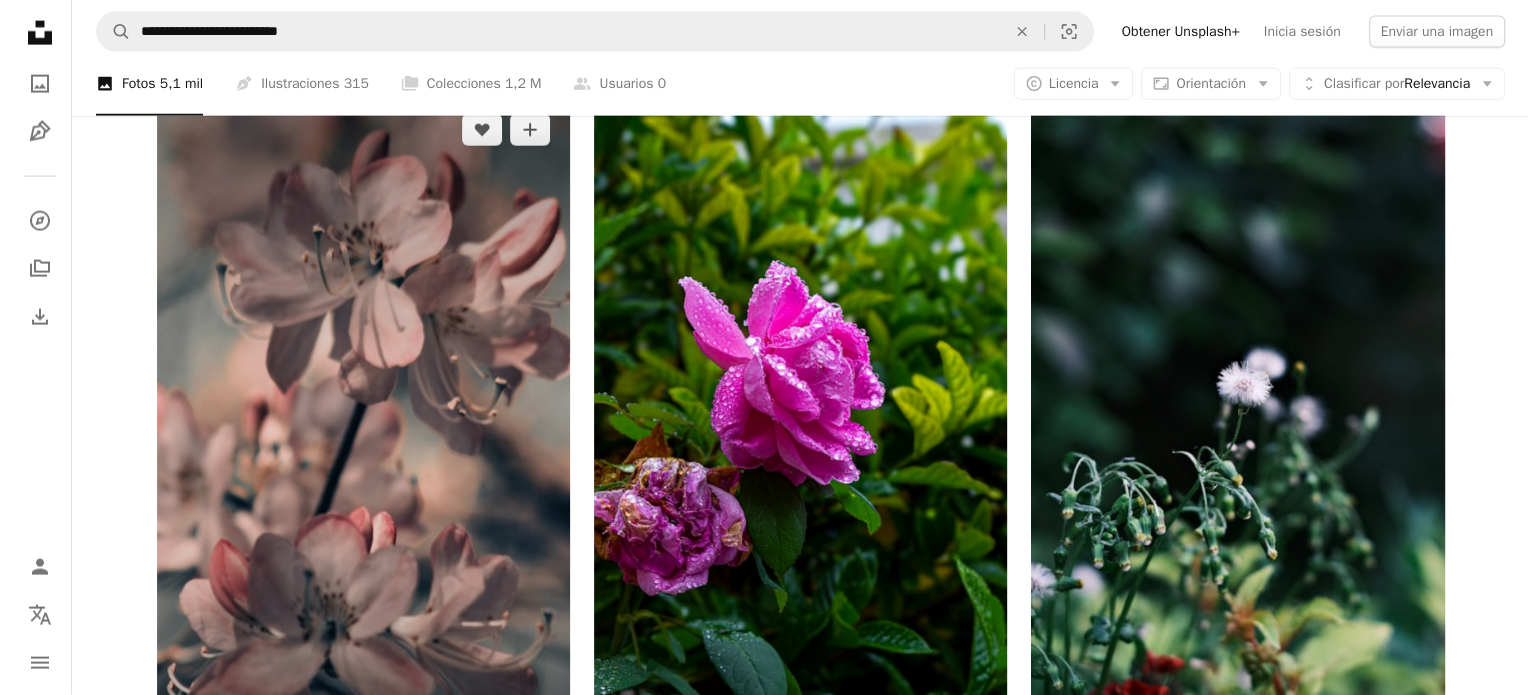 scroll, scrollTop: 4891, scrollLeft: 0, axis: vertical 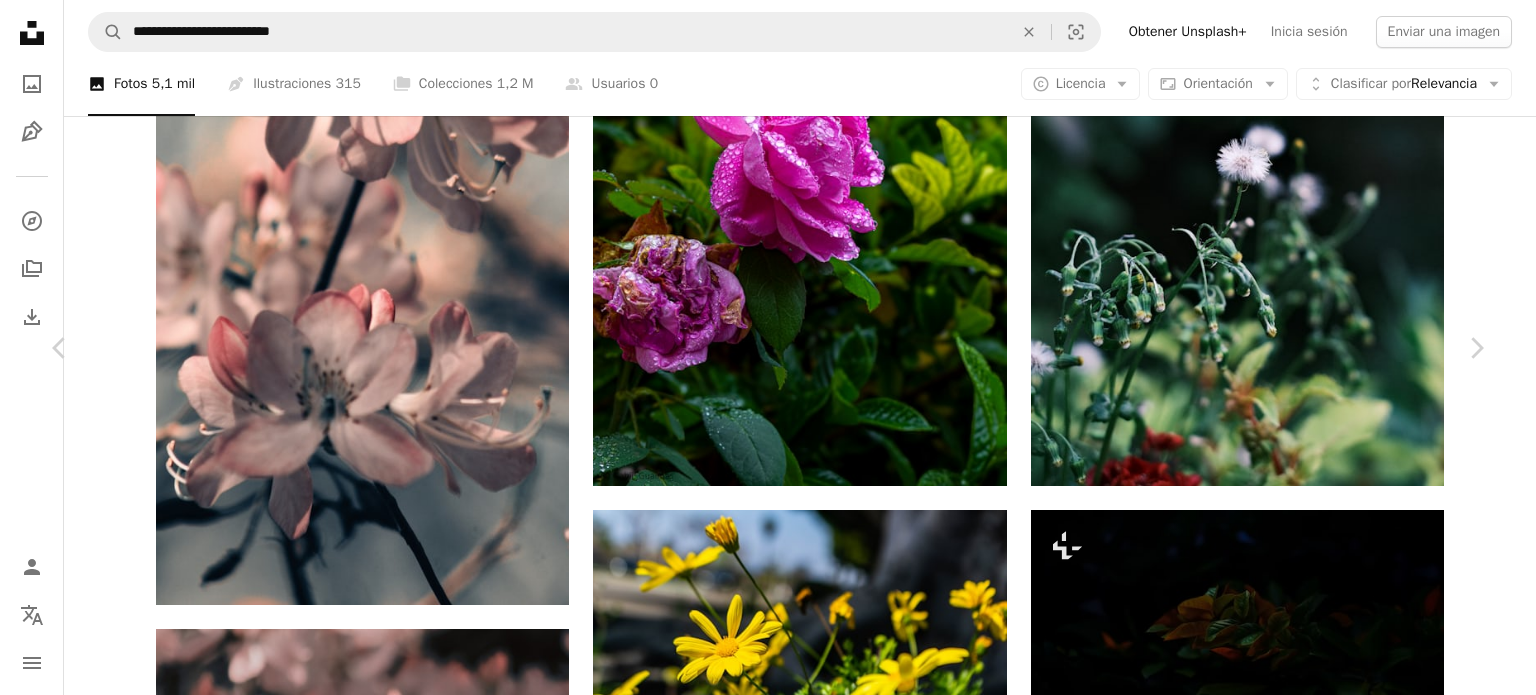 click on "Publicado el  [DATE]" at bounding box center (768, 3272) 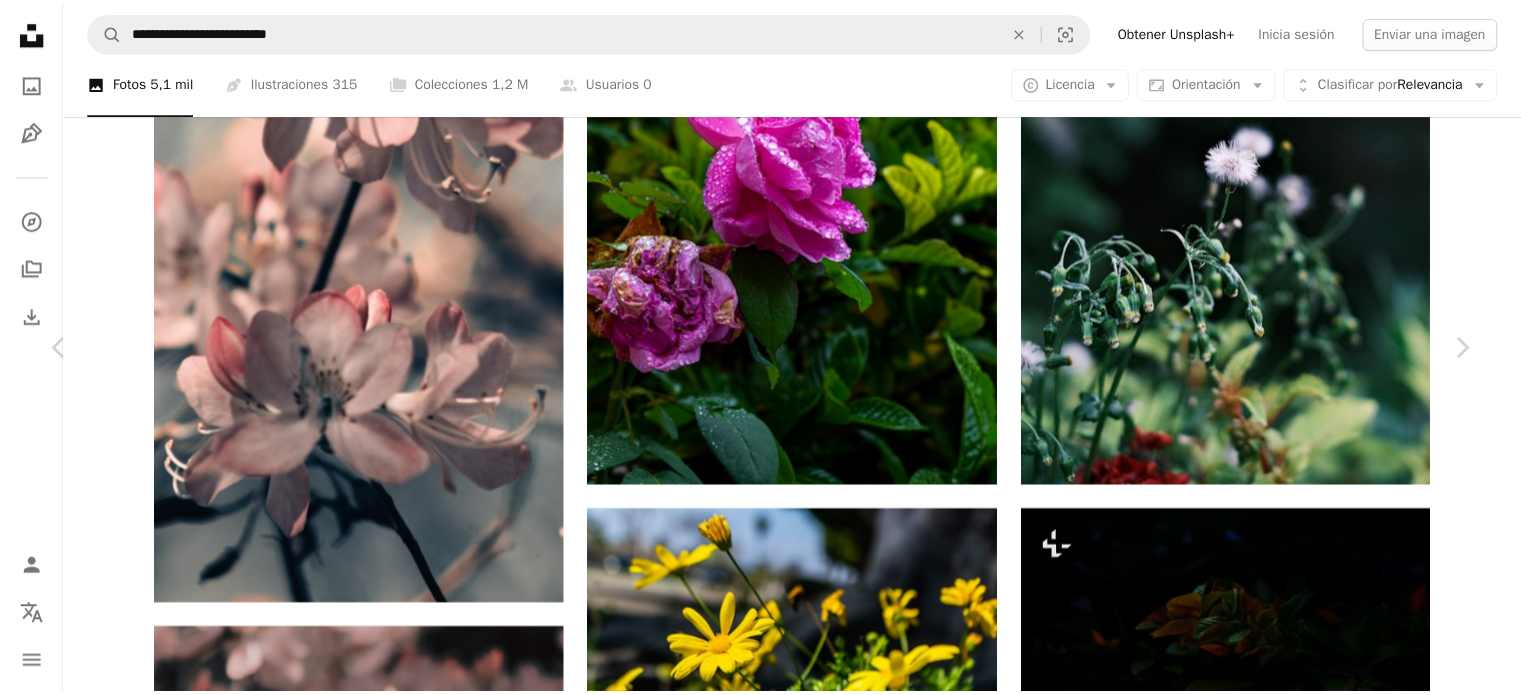 scroll, scrollTop: 4668, scrollLeft: 0, axis: vertical 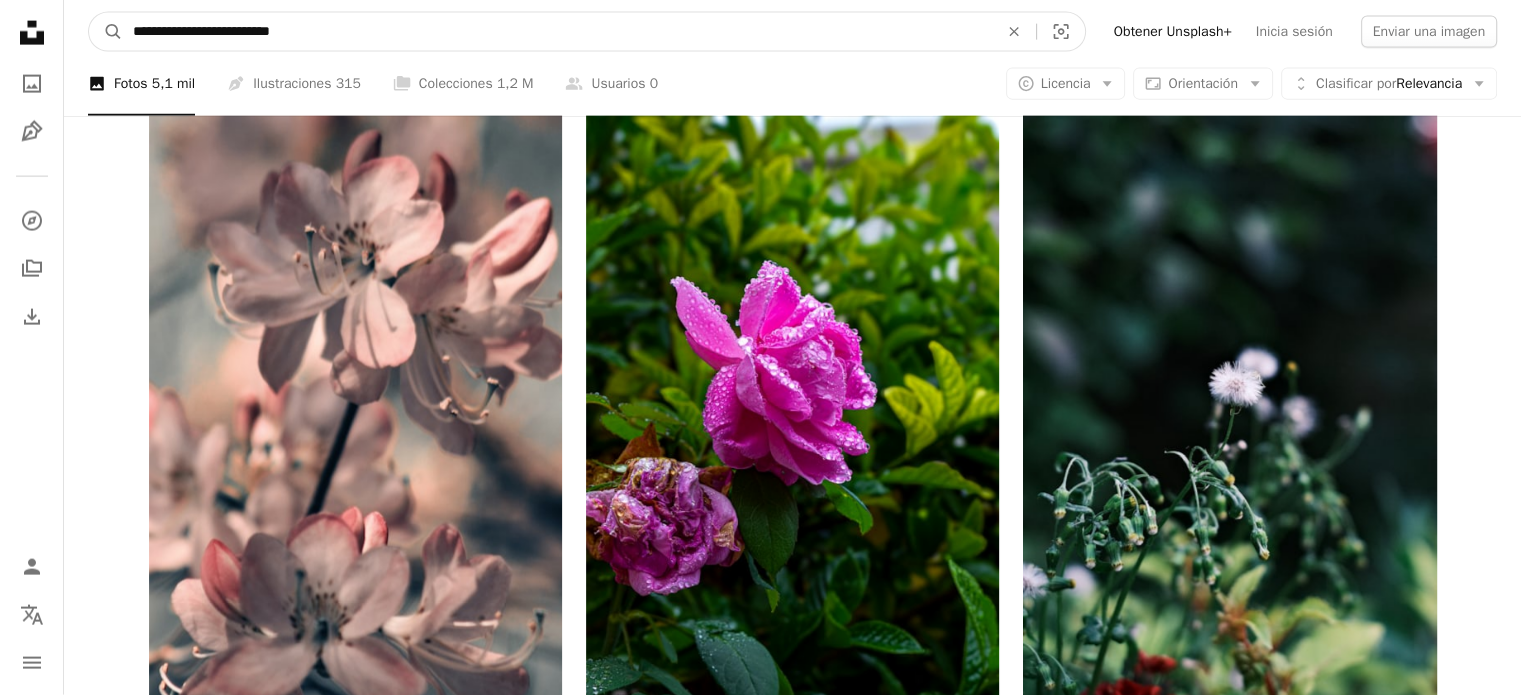 click on "**********" at bounding box center [557, 32] 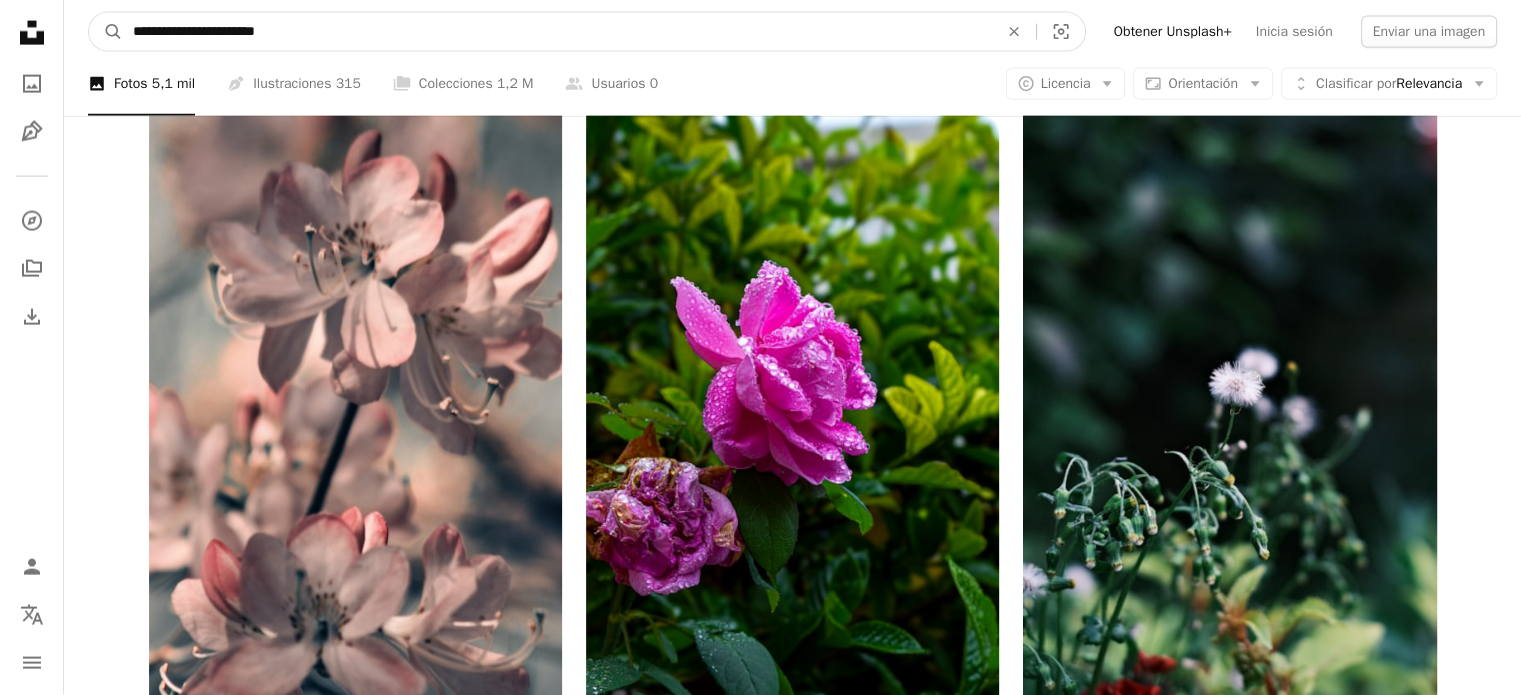 type on "**********" 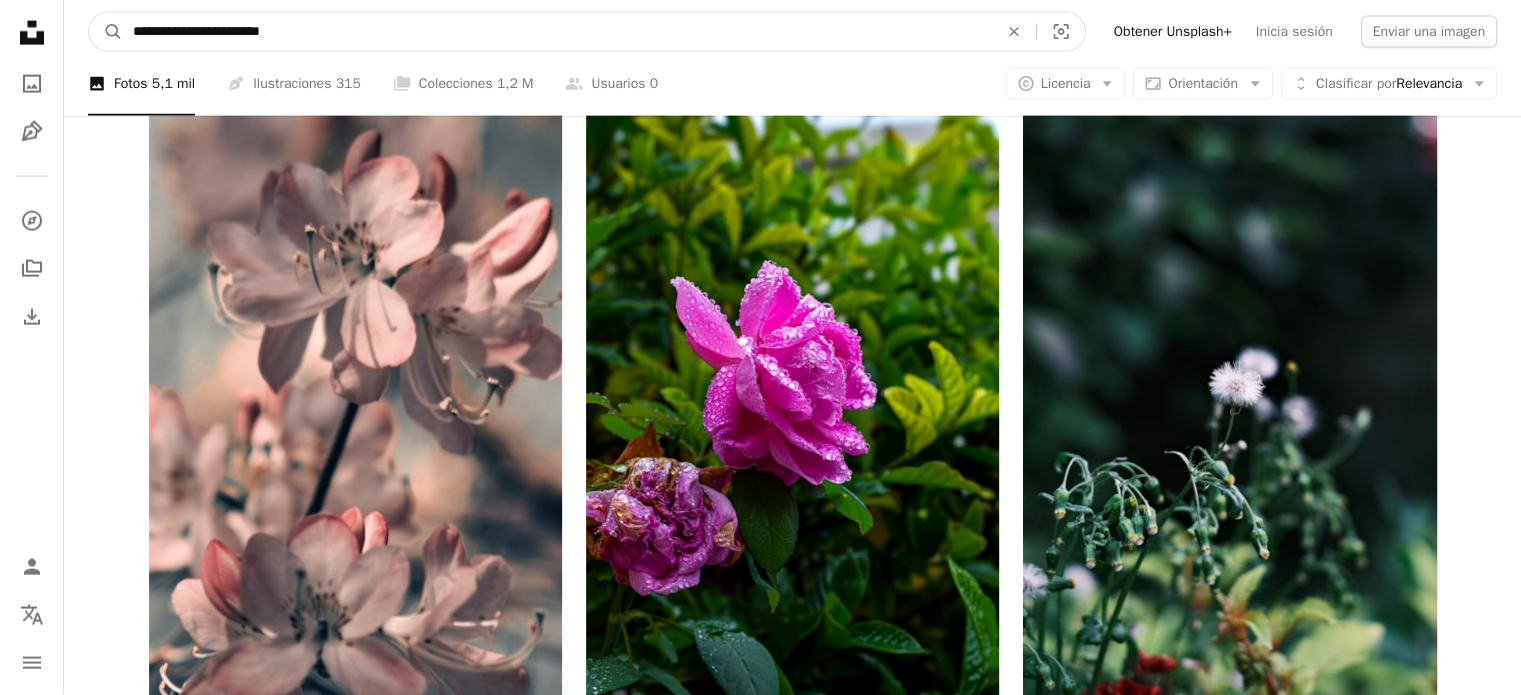 click on "A magnifying glass" at bounding box center [106, 32] 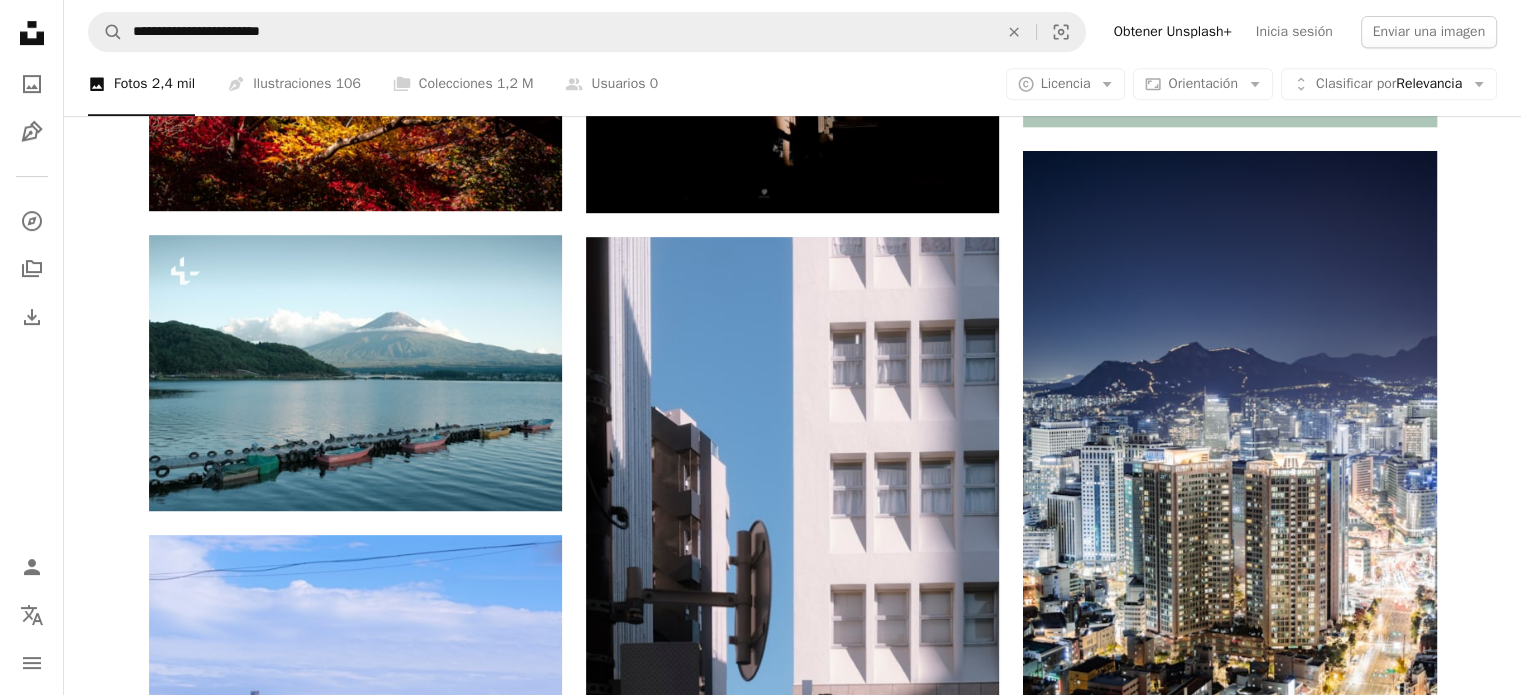 scroll, scrollTop: 911, scrollLeft: 0, axis: vertical 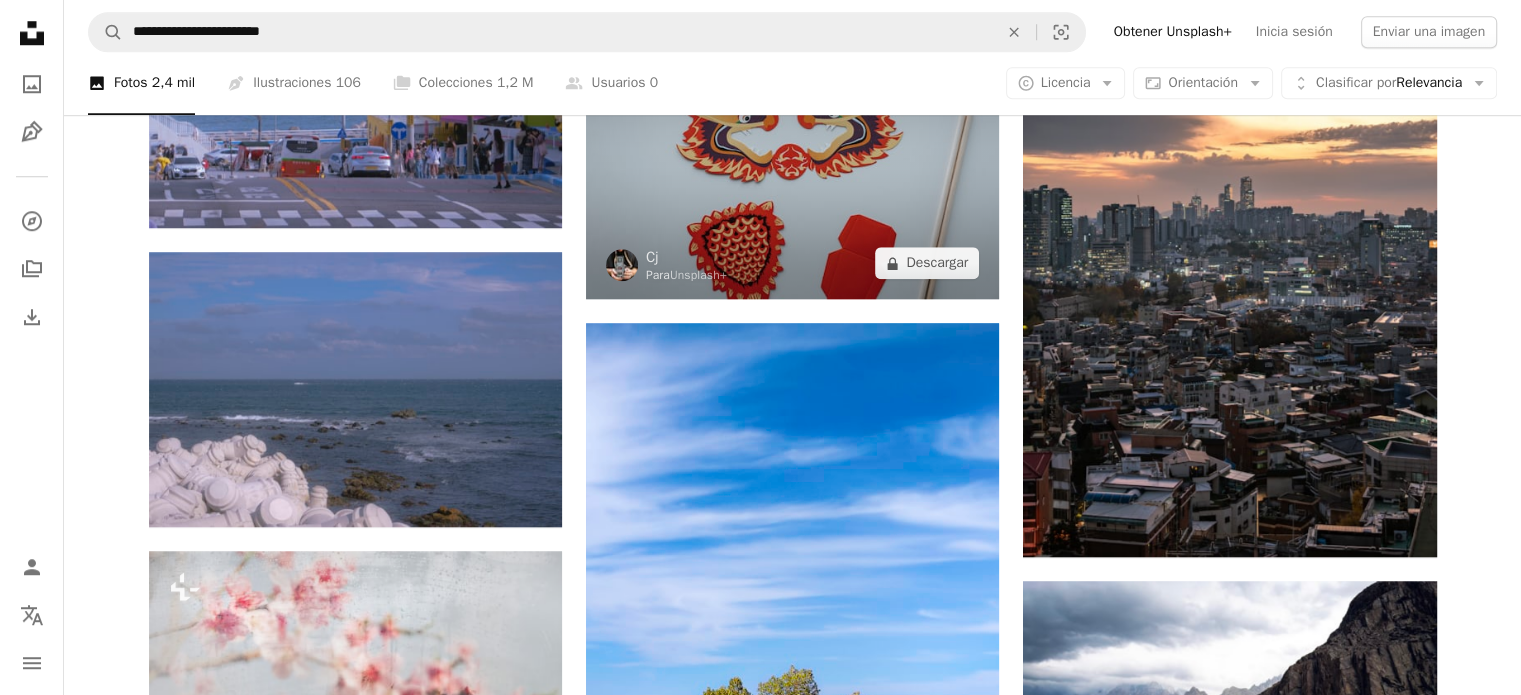 click on "A heart A plus sign [FIRST] [LAST] Arrow pointing down A heart A plus sign [FIRST] [LAST] Arrow pointing down A heart A plus sign [FIRST] Para  A lock   Descargar A heart A plus sign [FIRST] Disponible para contratación A checkmark inside of a circle Arrow pointing down A heart A plus sign [FIRST] [LAST] Para  A lock   Descargar A heart A plus sign [FIRST] [LAST] Arrow pointing down" at bounding box center (792, 346) 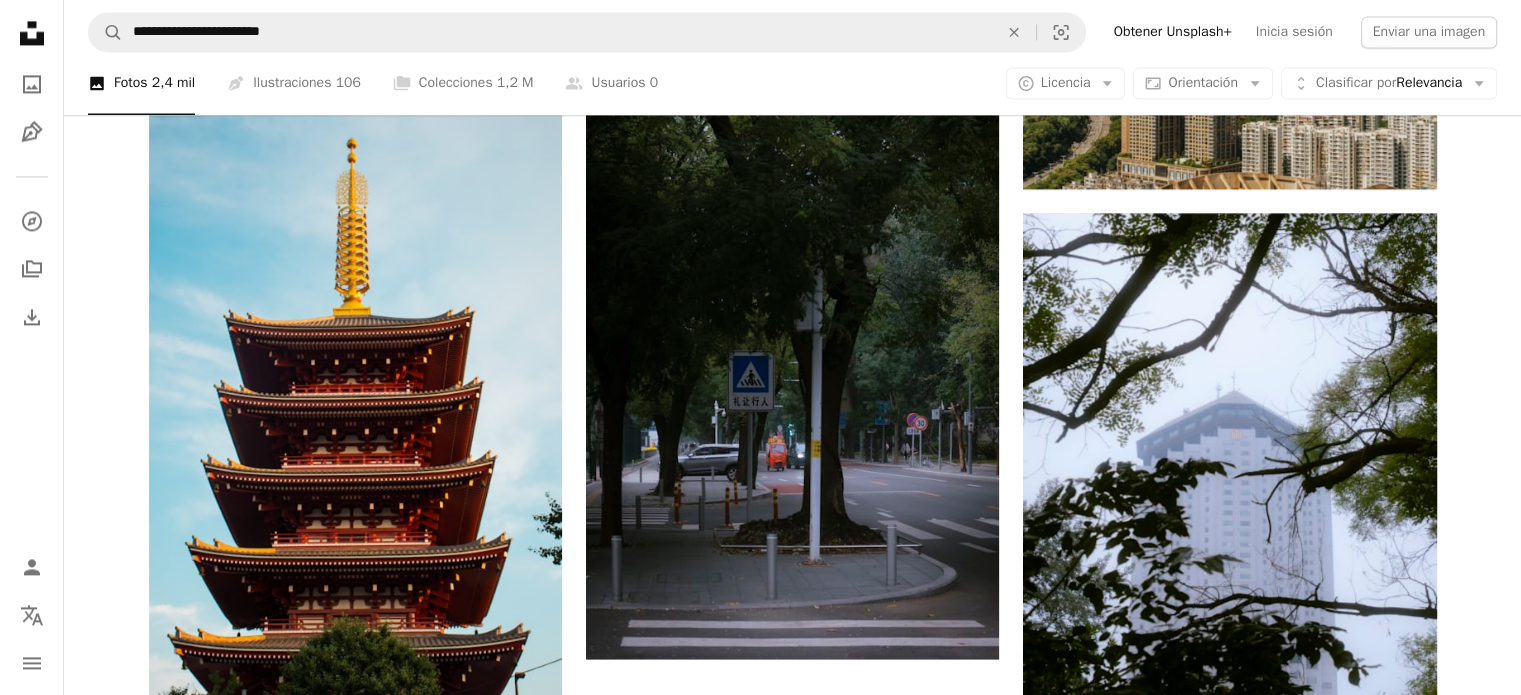 scroll, scrollTop: 3076, scrollLeft: 0, axis: vertical 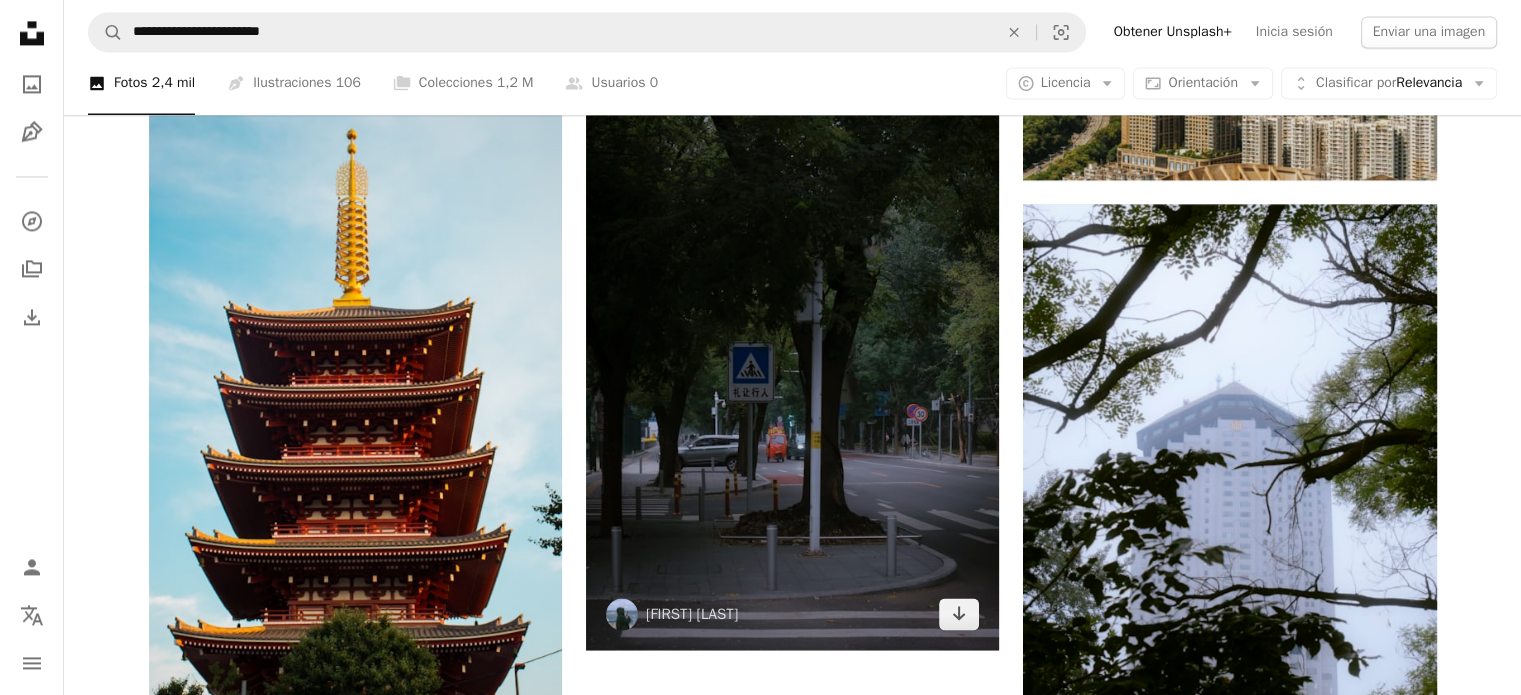 click at bounding box center [792, 340] 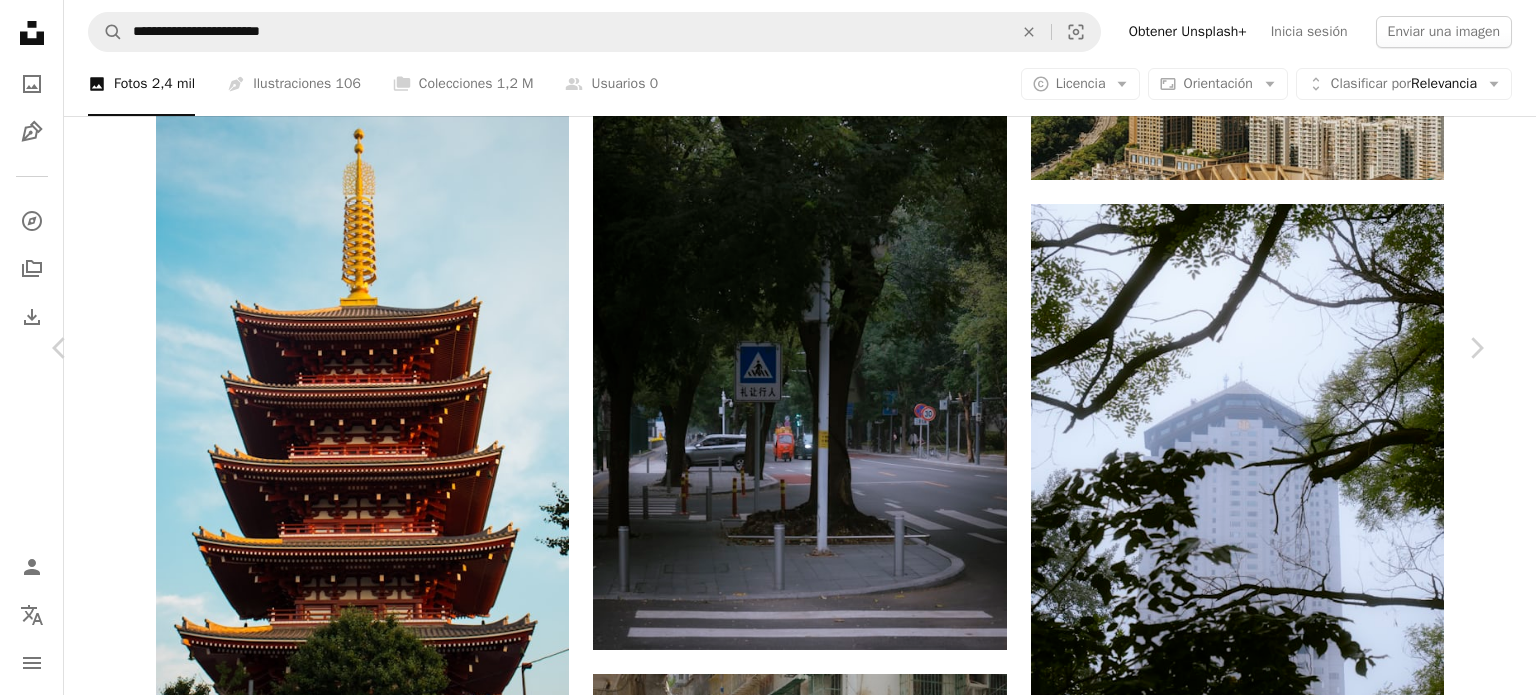 click on "A heart A plus sign [FIRST] [LAST] [FIRST] [LAST] A heart A plus sign Editar imagen   A lock   Descargar gratis Chevron down Zoom in Visualizaciones 1628 Descargas 16 A forward-right arrow Compartir Info icon Información More Actions A map marker [CITY], [COUNTRY] Calendar outlined Publicado el  [DATE] Camera [BRAND], [MODEL] Safety Uso gratuito bajo la  Licencia Unsplash Imágenes 4K Fondo de pantalla para móvil [COUNTRY] urbano Fotografía callejera asiático [COUNTRY] Calles coche ciudad Humano camino calle vehículo bicicleta motocicleta bicicleta camino al aire libre Imágenes gratuitas Explora imágenes premium relacionadas en iStock  |  Ahorra un 20 % con el código UNSPLASH20 Ver más en iStock  ↗ Imágenes relacionadas A heart A plus sign [FIRST] [LAST] Arrow pointing down A heart A plus sign [FIRST] [LAST] Para  A lock   Descargar A heart A plus sign [FIRST] [LAST] Disponible para contratación A checkmark inside of a circle A heart" at bounding box center (768, 4961) 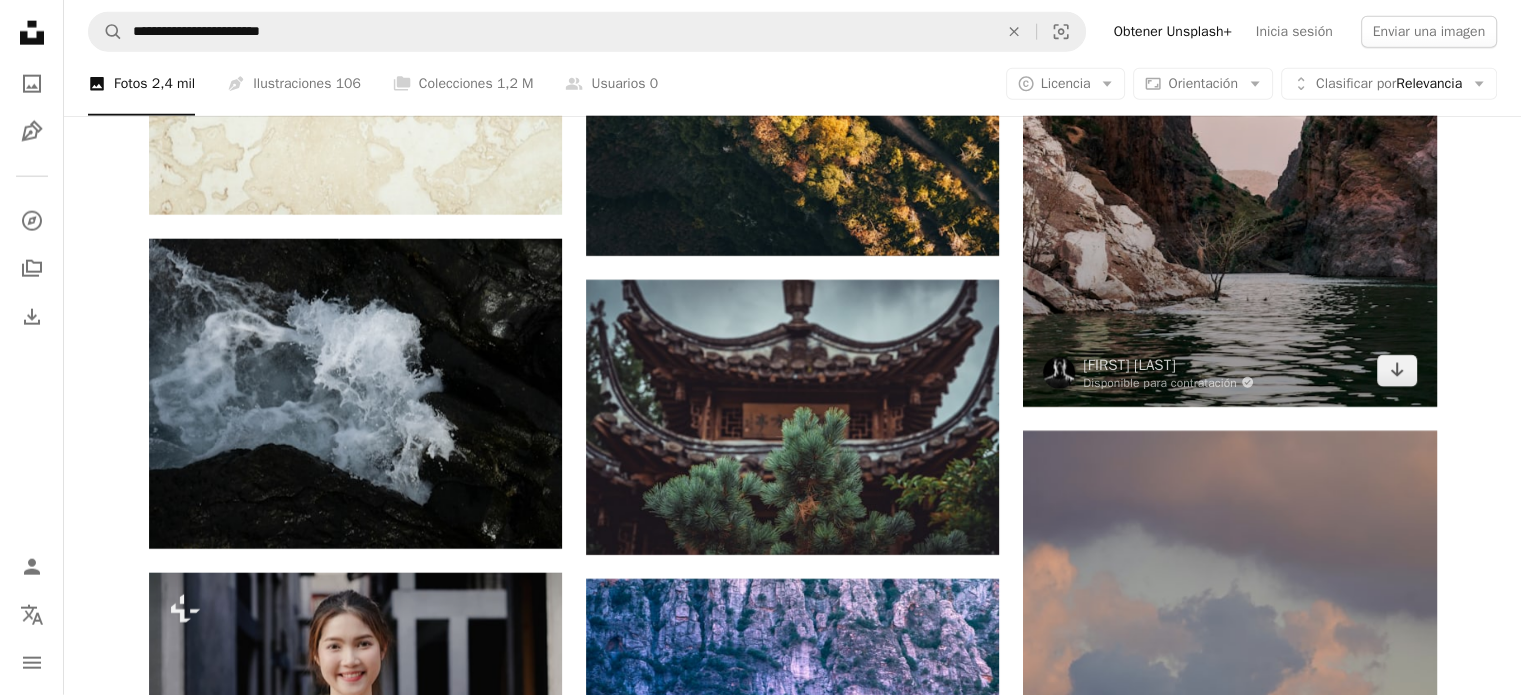 scroll, scrollTop: 5032, scrollLeft: 0, axis: vertical 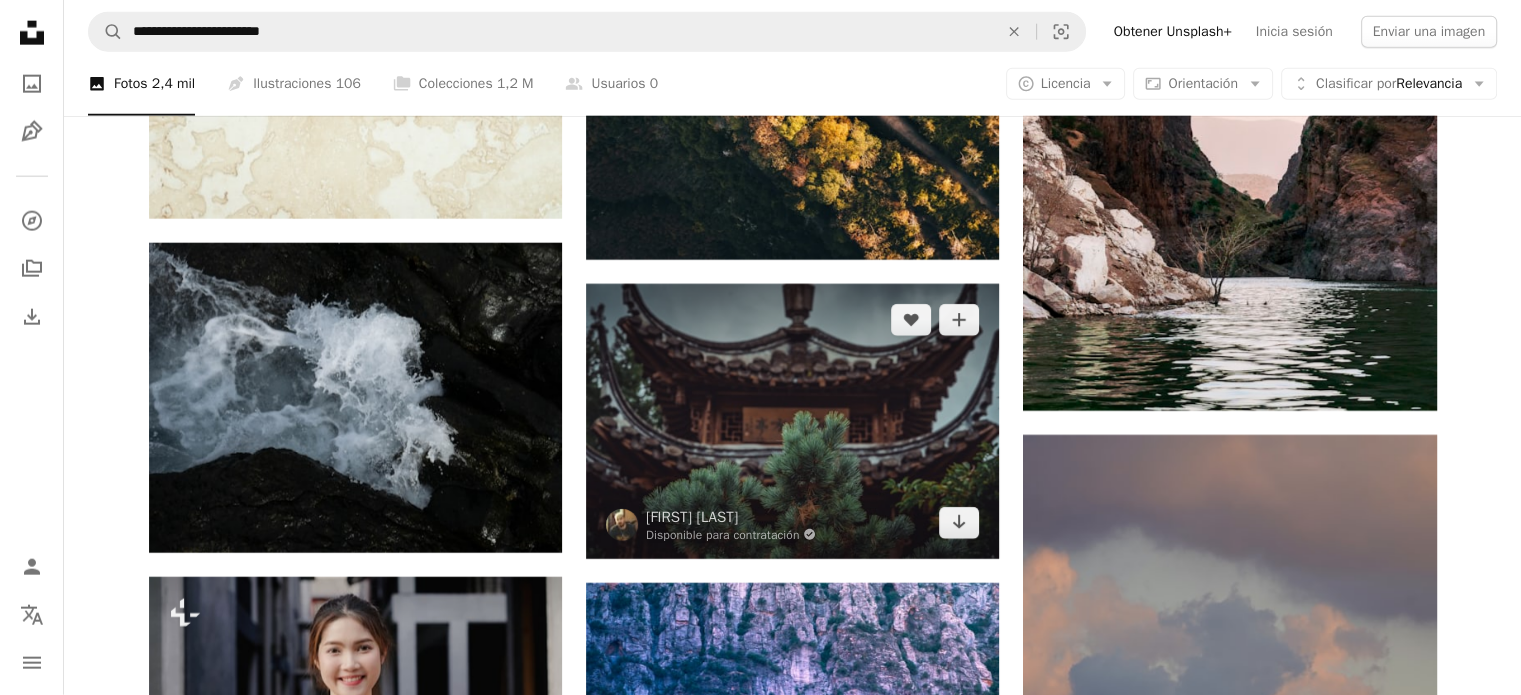 click at bounding box center [792, 421] 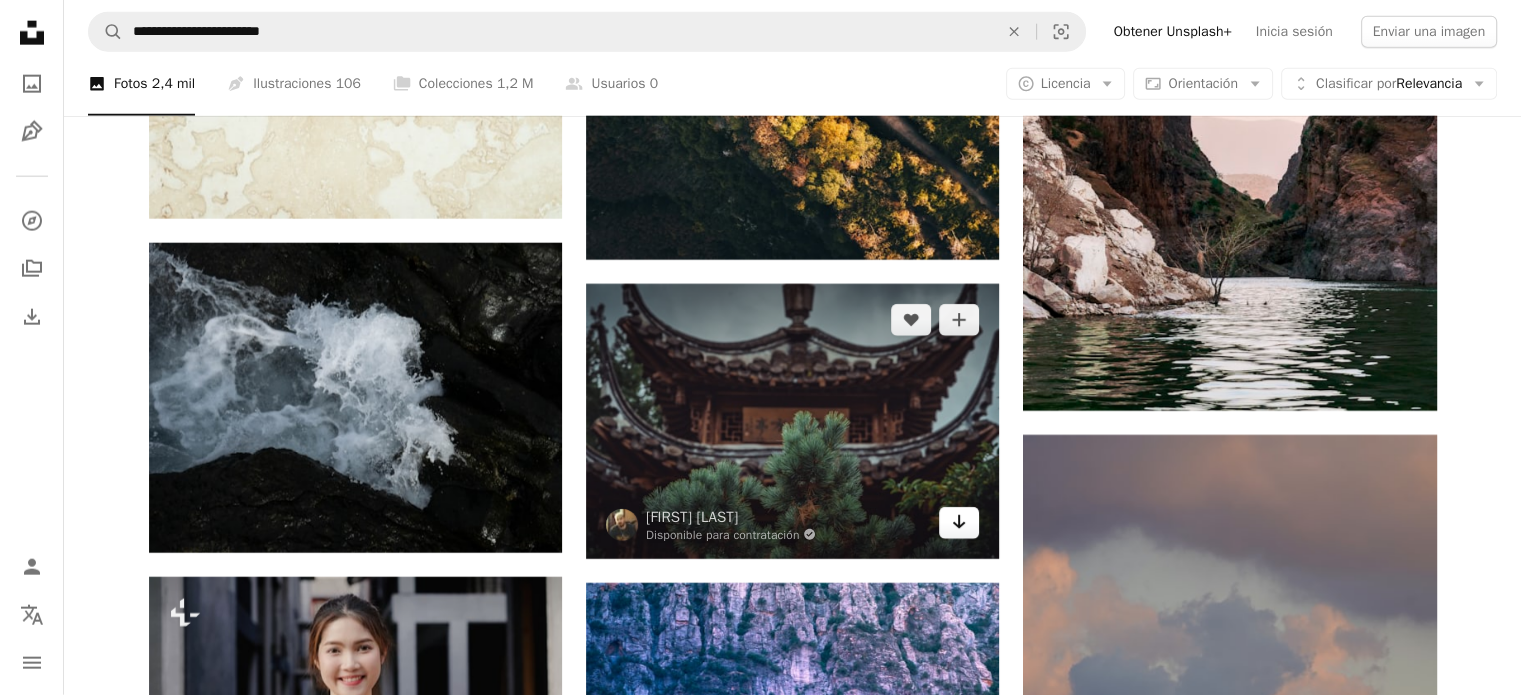 click on "Arrow pointing down" 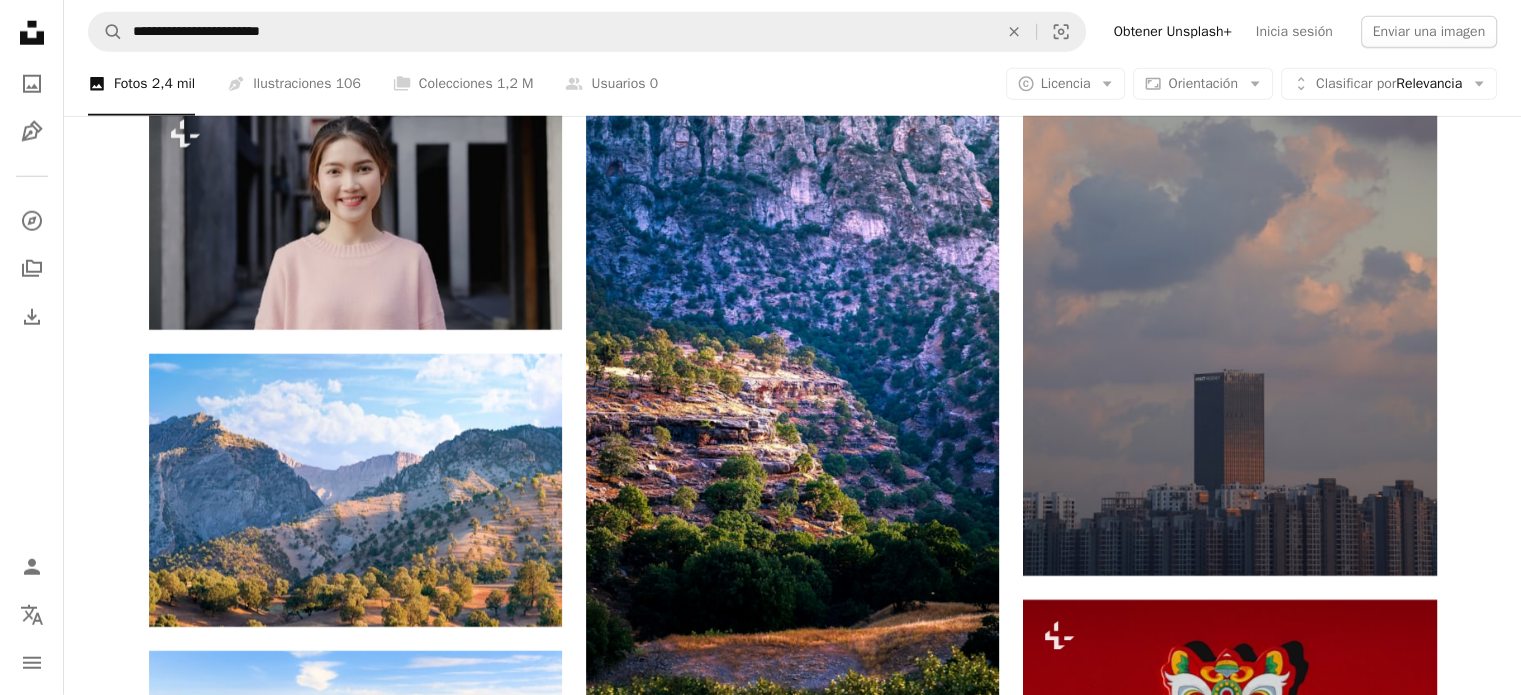 click on "A heart A plus sign [FIRST] [LAST] Para  Unsplash+ A lock   Descargar A heart A plus sign [FIRST] [LAST] Para  Unsplash+ A lock   Descargar A heart A plus sign [FIRST] [LAST] Arrow pointing down A heart A plus sign [FIRST] [LAST] Disponible para contratación A checkmark inside of a circle Arrow pointing down A heart A plus sign [FIRST] [LAST] Arrow pointing down A heart A plus sign [FIRST] [LAST] Disponible para contratación A checkmark inside of a circle Arrow pointing down A heart A plus sign [FIRST] [LAST] Arrow pointing down –– ––– –––  –– ––– –  ––– –––  ––––  –   – –– –––  – – ––– –– –– –––– –– Build your website your way. Get started A heart Para" at bounding box center (793, -358) 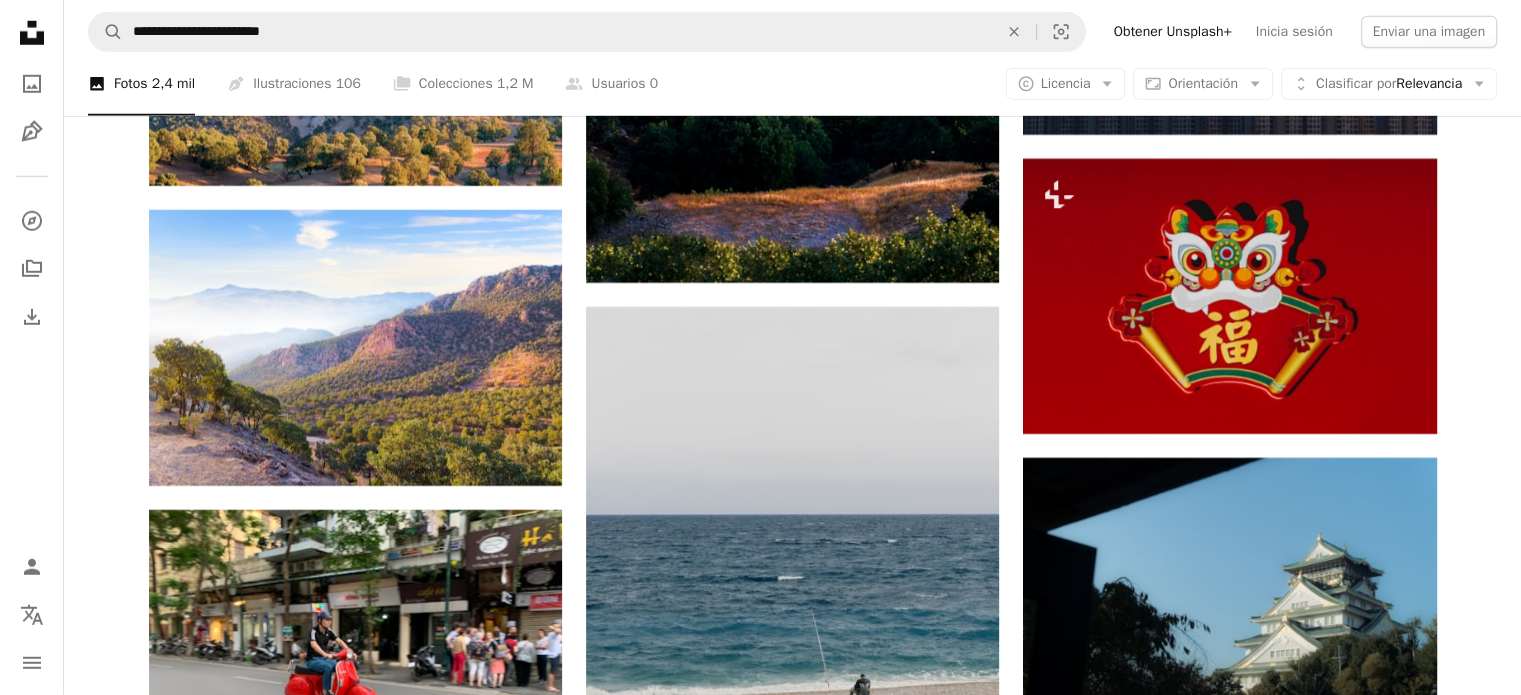 click on "A heart A plus sign [FIRST] [LAST] Para  Unsplash+ A lock   Descargar A heart A plus sign [FIRST] [LAST] Para  Unsplash+ A lock   Descargar A heart A plus sign [FIRST] [LAST] Arrow pointing down A heart A plus sign [FIRST] [LAST] Disponible para contratación A checkmark inside of a circle Arrow pointing down A heart A plus sign [FIRST] [LAST] Arrow pointing down A heart A plus sign [FIRST] [LAST] Disponible para contratación A checkmark inside of a circle Arrow pointing down A heart A plus sign [FIRST] [LAST] Arrow pointing down –– ––– –––  –– ––– –  ––– –––  ––––  –   – –– –––  – – ––– –– –– –––– –– Build your website your way. Get started A heart Para" at bounding box center (793, -799) 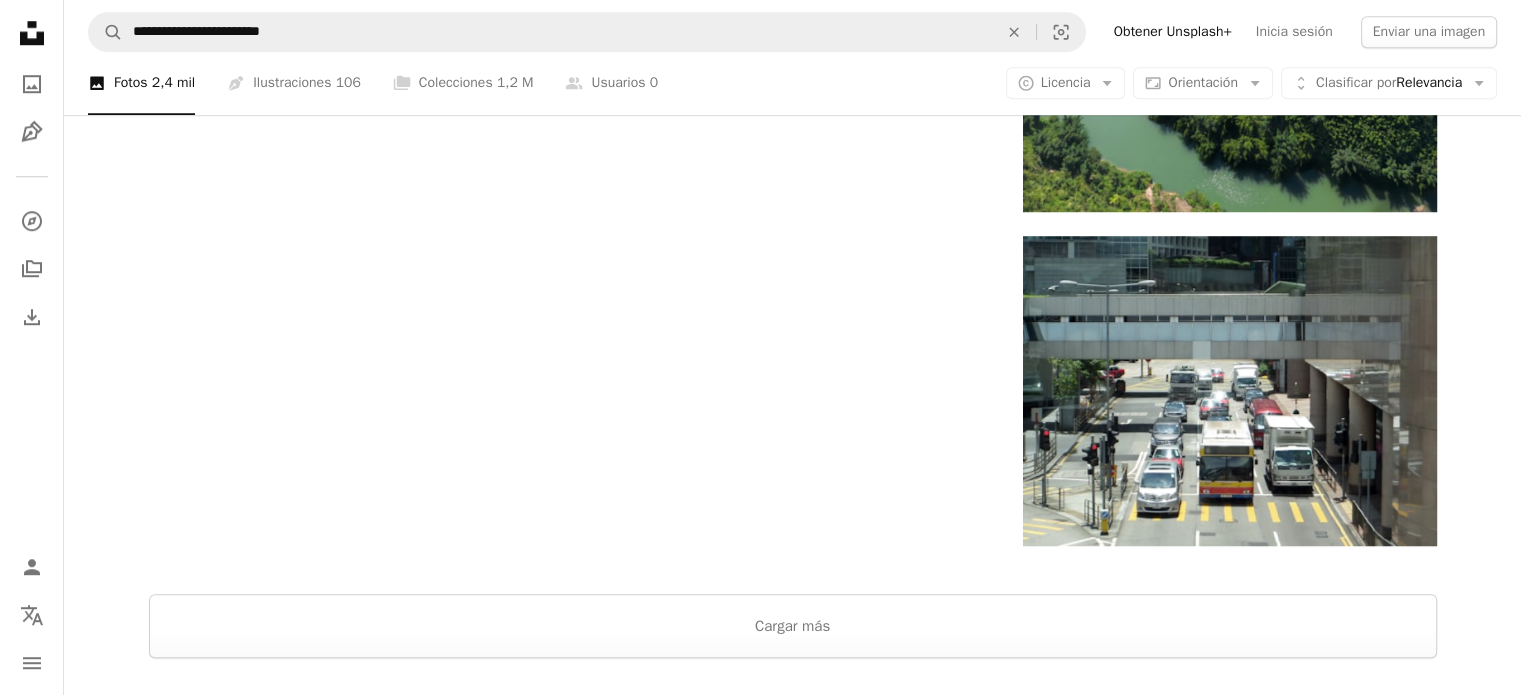scroll, scrollTop: 9255, scrollLeft: 0, axis: vertical 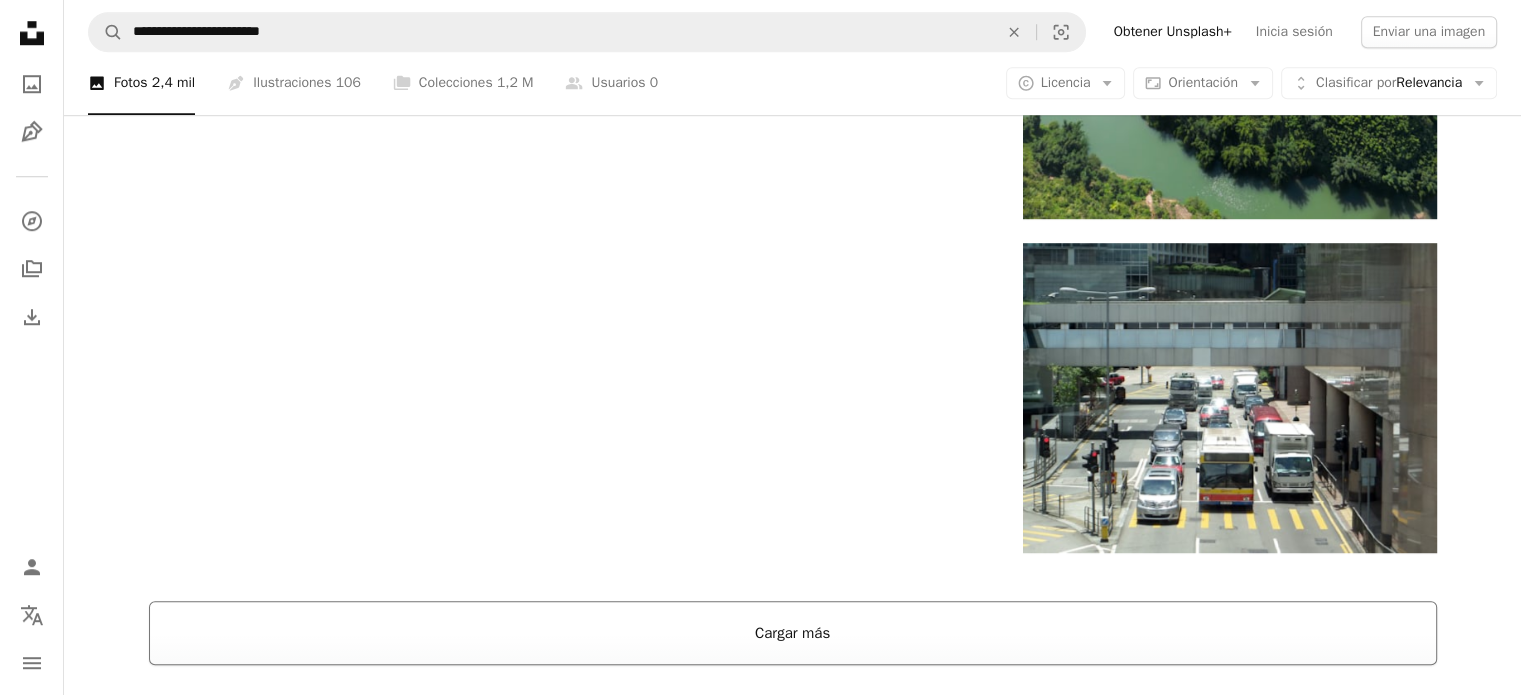 click on "Cargar más" at bounding box center [793, 633] 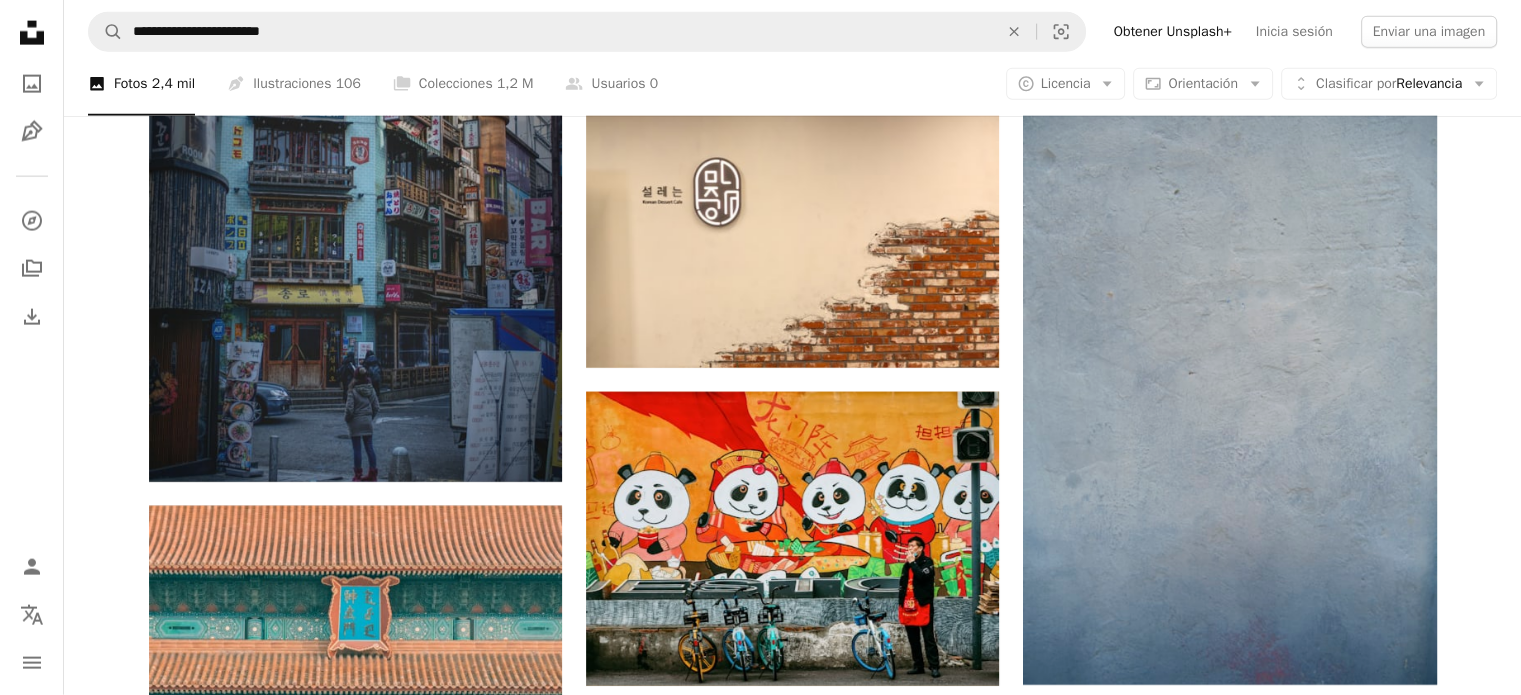 scroll, scrollTop: 12390, scrollLeft: 0, axis: vertical 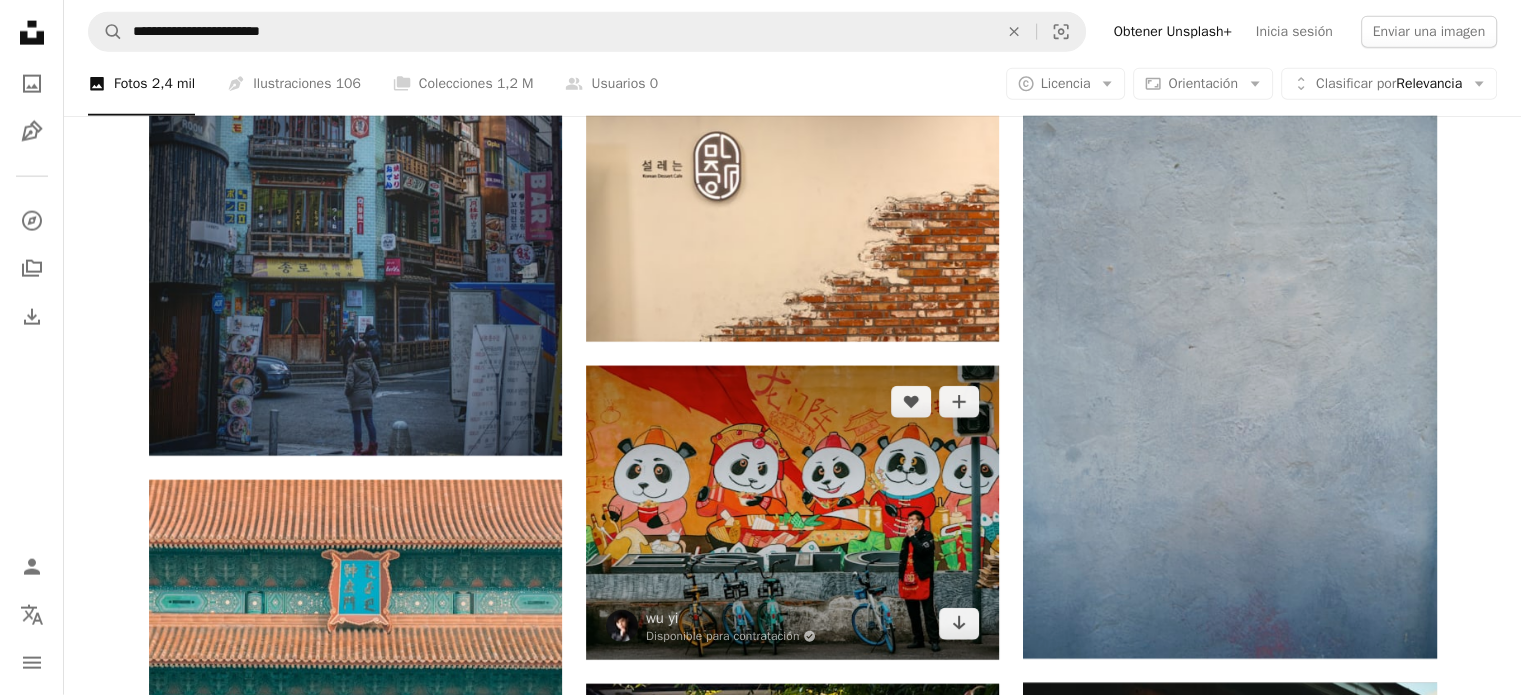 click at bounding box center (792, 513) 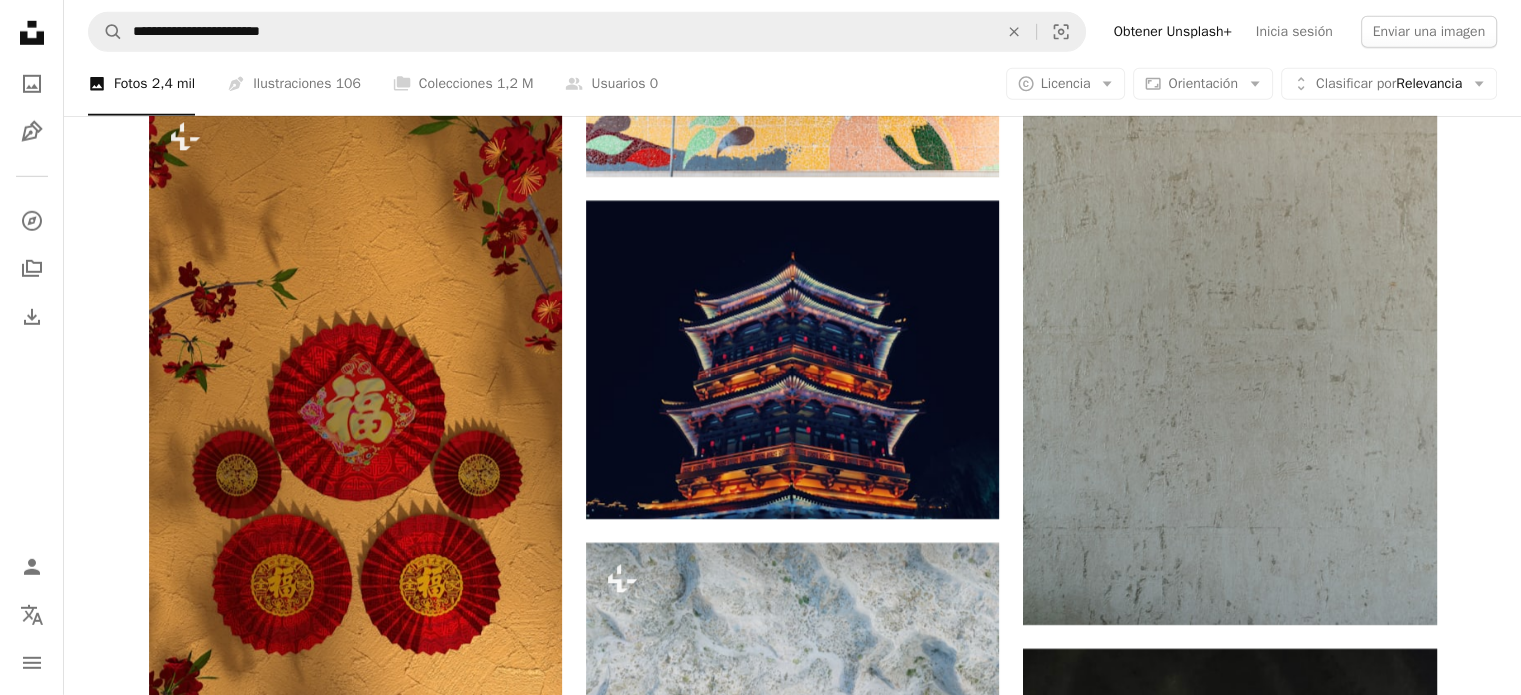 click on "A heart A plus sign [FIRST] [LAST] Arrow pointing down A heart A plus sign [FIRST] [LAST] Arrow pointing down A heart A plus sign [FIRST] Para  A lock   Descargar A heart A plus sign [FIRST] Disponible para contratación A checkmark inside of a circle Arrow pointing down A heart A plus sign [FIRST] [LAST] Para  A lock   Descargar A heart A plus sign [FIRST] [LAST] Arrow pointing down A heart A plus sign [FIRST] [LAST] Arrow pointing down A heart A plus sign [FIRST] [LAST] Arrow pointing down A heart A plus sign [FIRST] [LAST] Disponible para contratación A checkmark inside of a circle Arrow pointing down A heart A plus sign [FIRST] [LAST] Disponible para contratación A checkmark inside of a circle Arrow pointing down A heart A plus sign [FIRST] [LAST] Disponible para contratación A checkmark inside of a circle Arrow pointing down A heart A plus sign [FIRST] [LAST] Disponible para contratación A checkmark inside of a circle Arrow pointing down" at bounding box center (792, -4819) 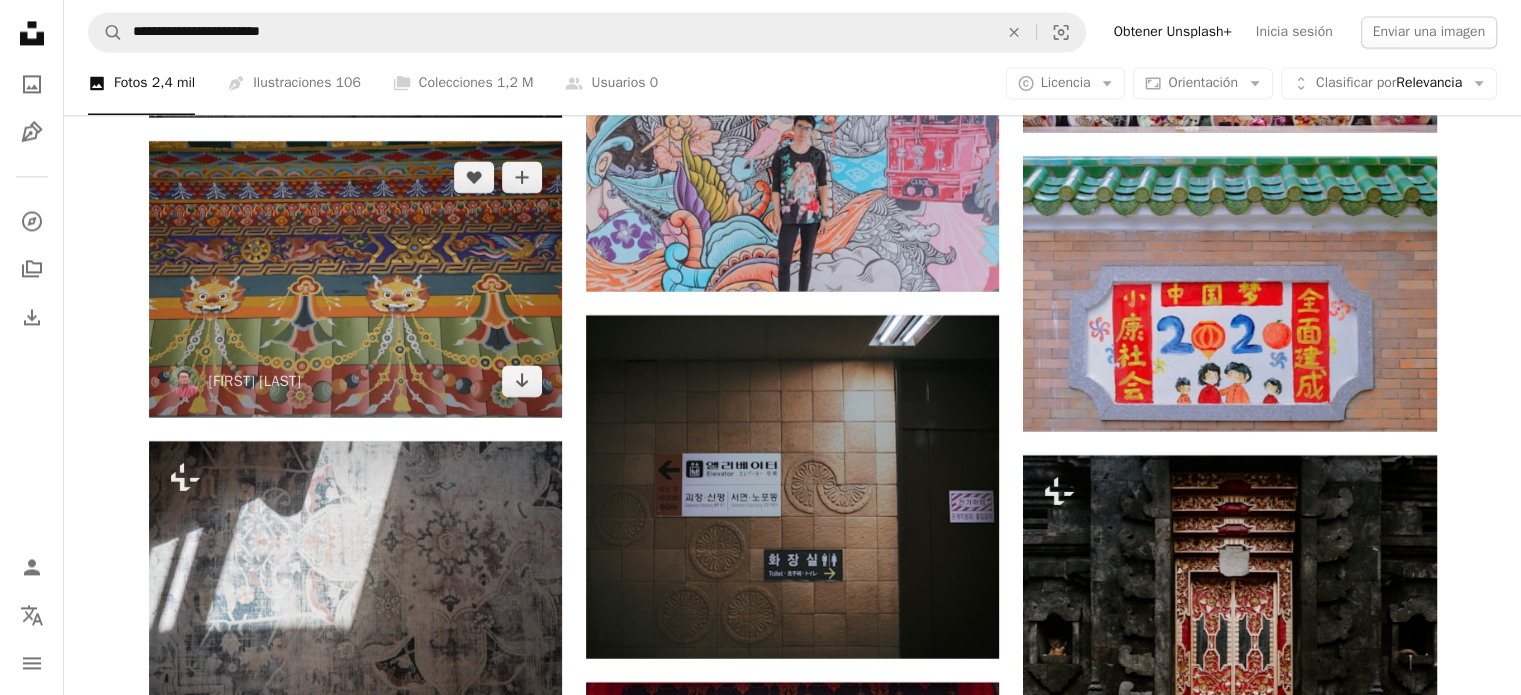 scroll, scrollTop: 25880, scrollLeft: 0, axis: vertical 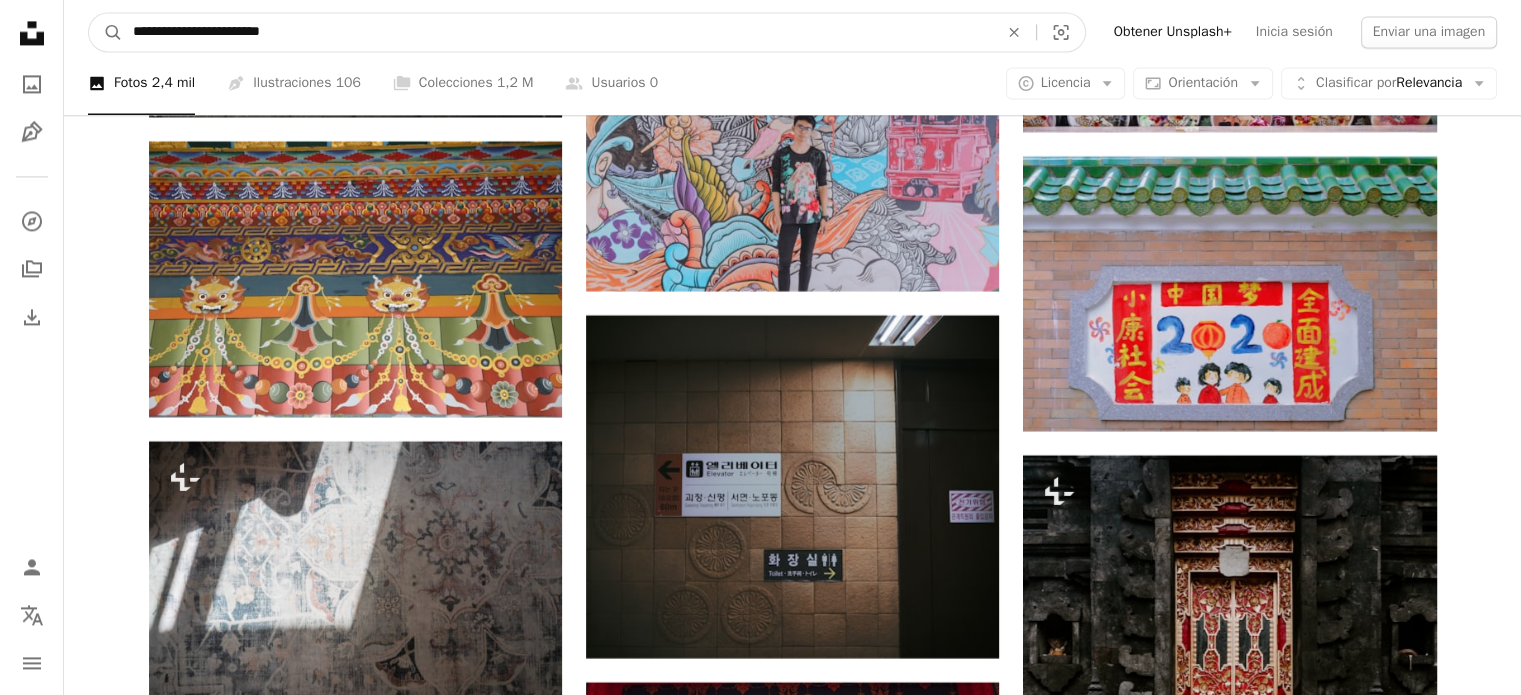 click on "**********" at bounding box center (557, 32) 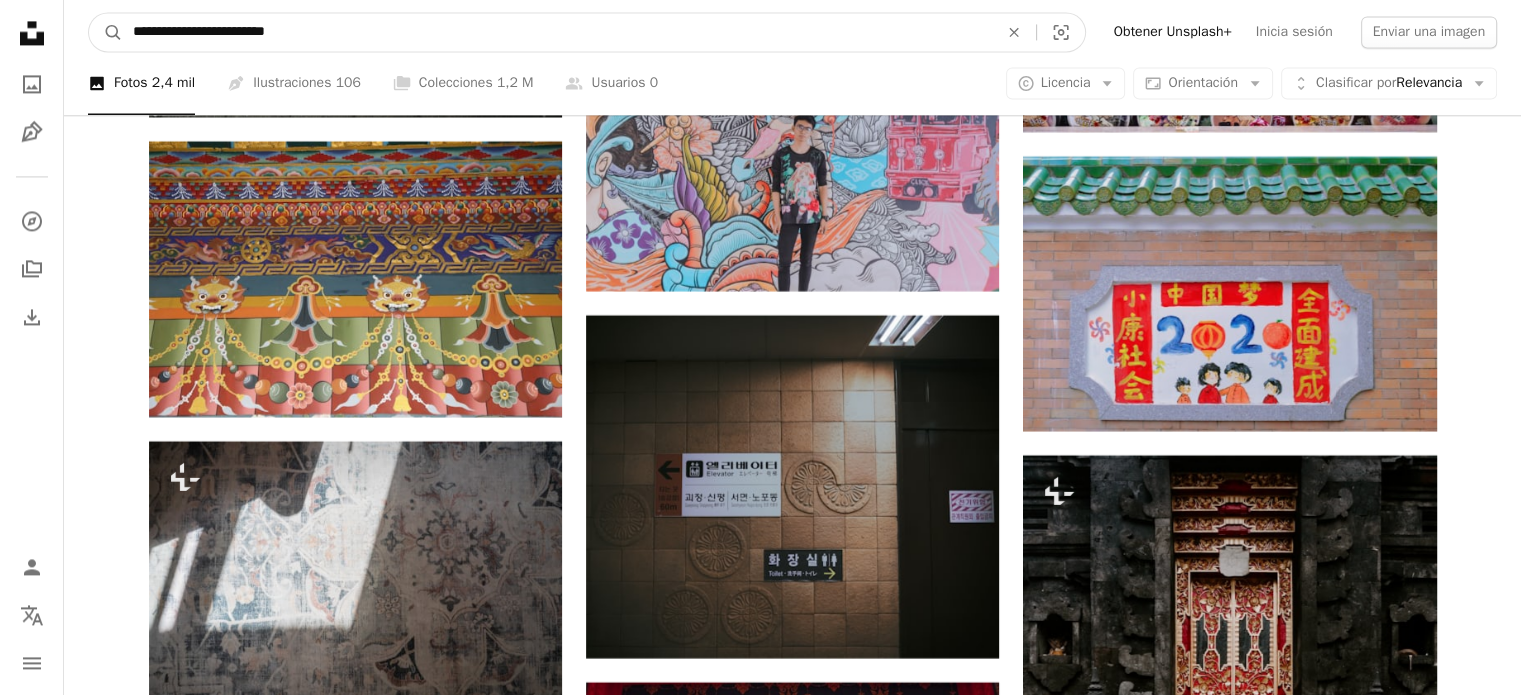 type on "**********" 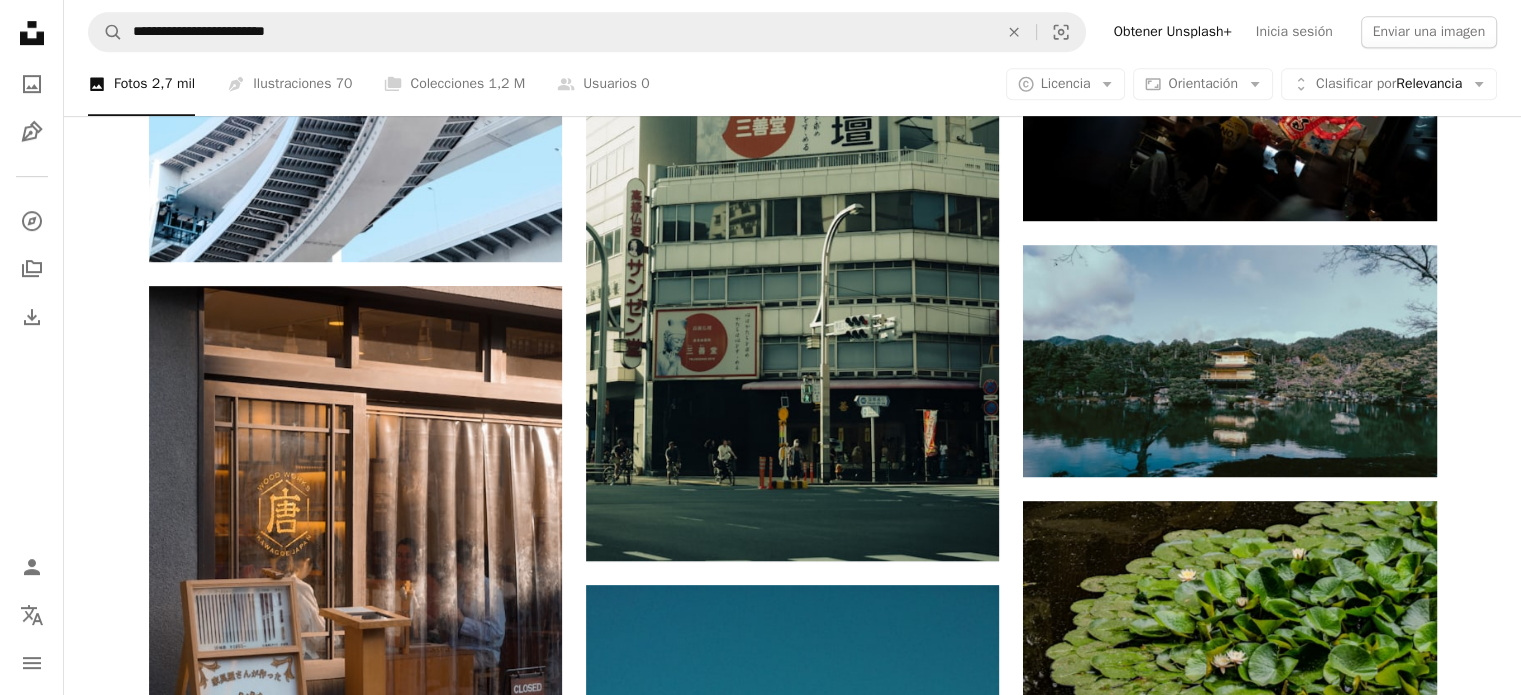 scroll, scrollTop: 1115, scrollLeft: 0, axis: vertical 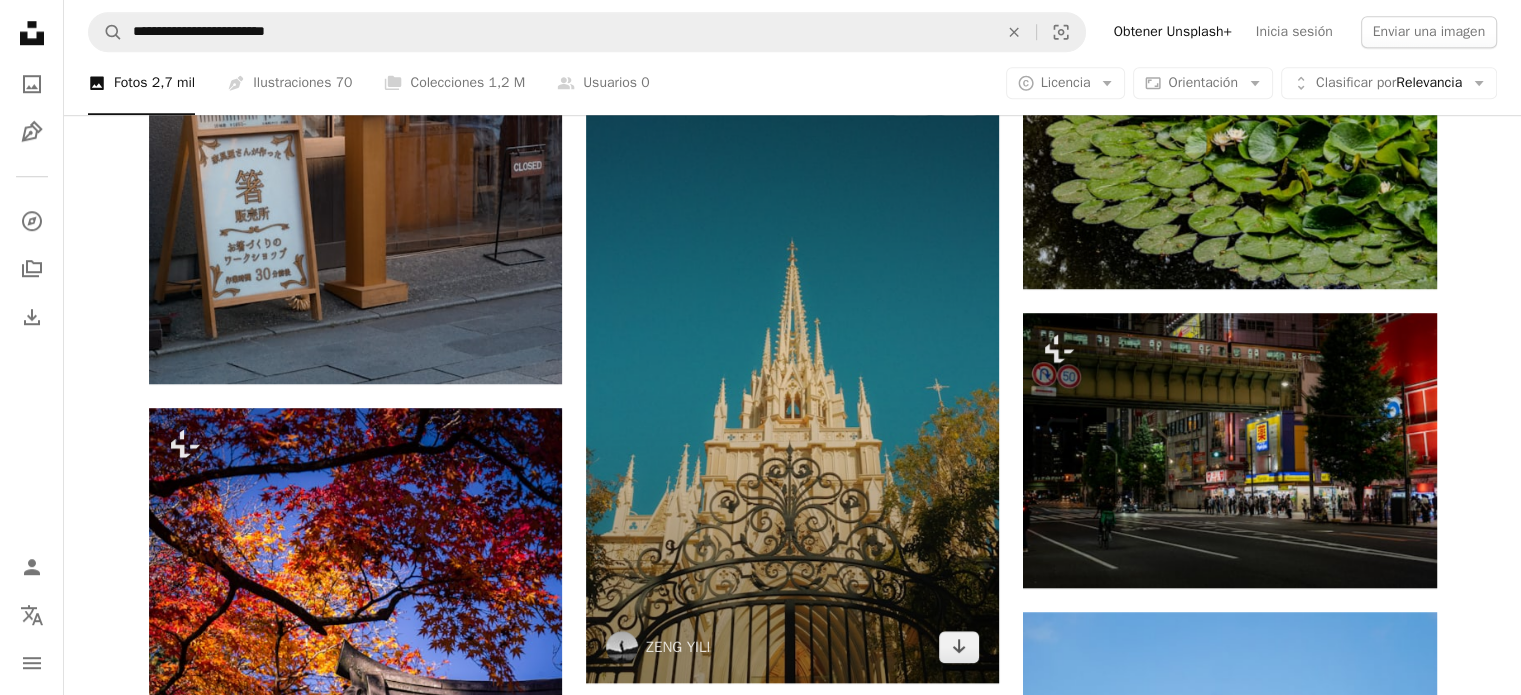 click at bounding box center (792, 373) 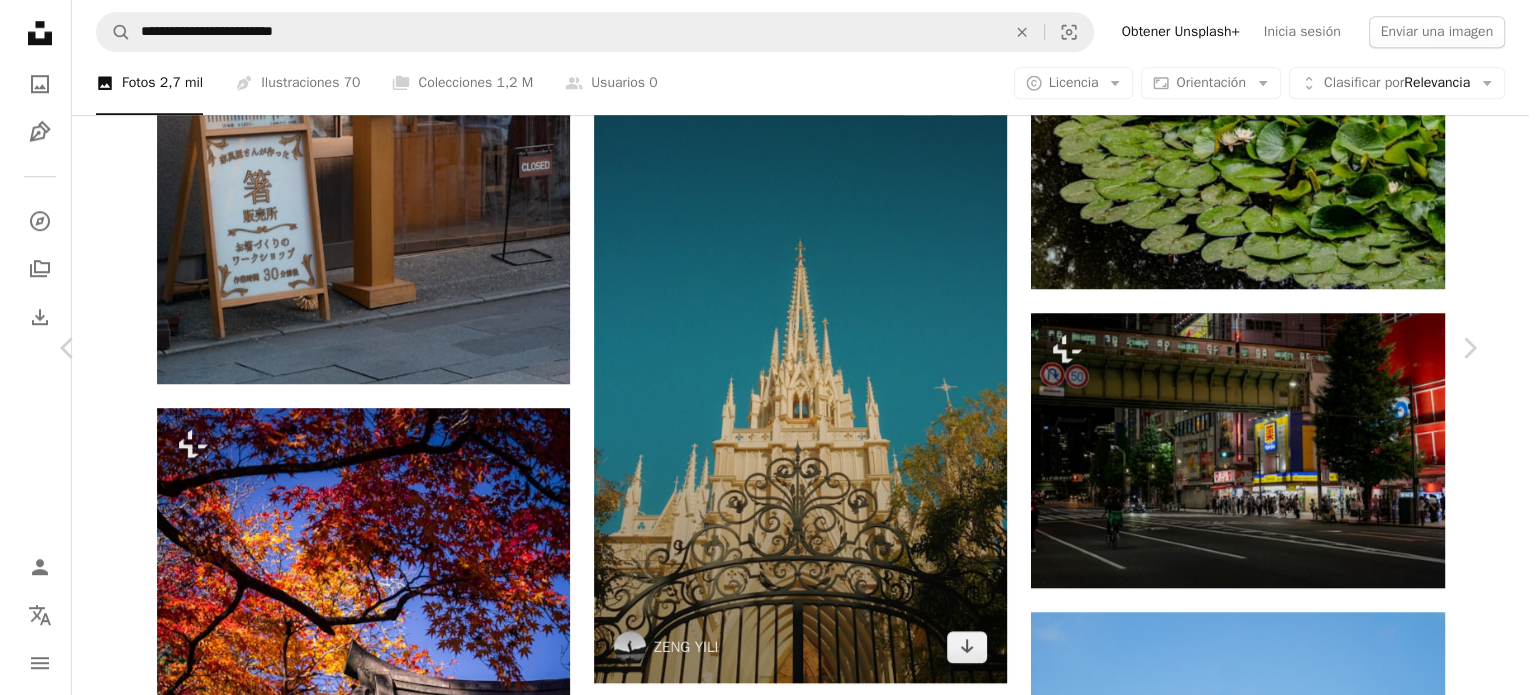 scroll, scrollTop: 1683, scrollLeft: 0, axis: vertical 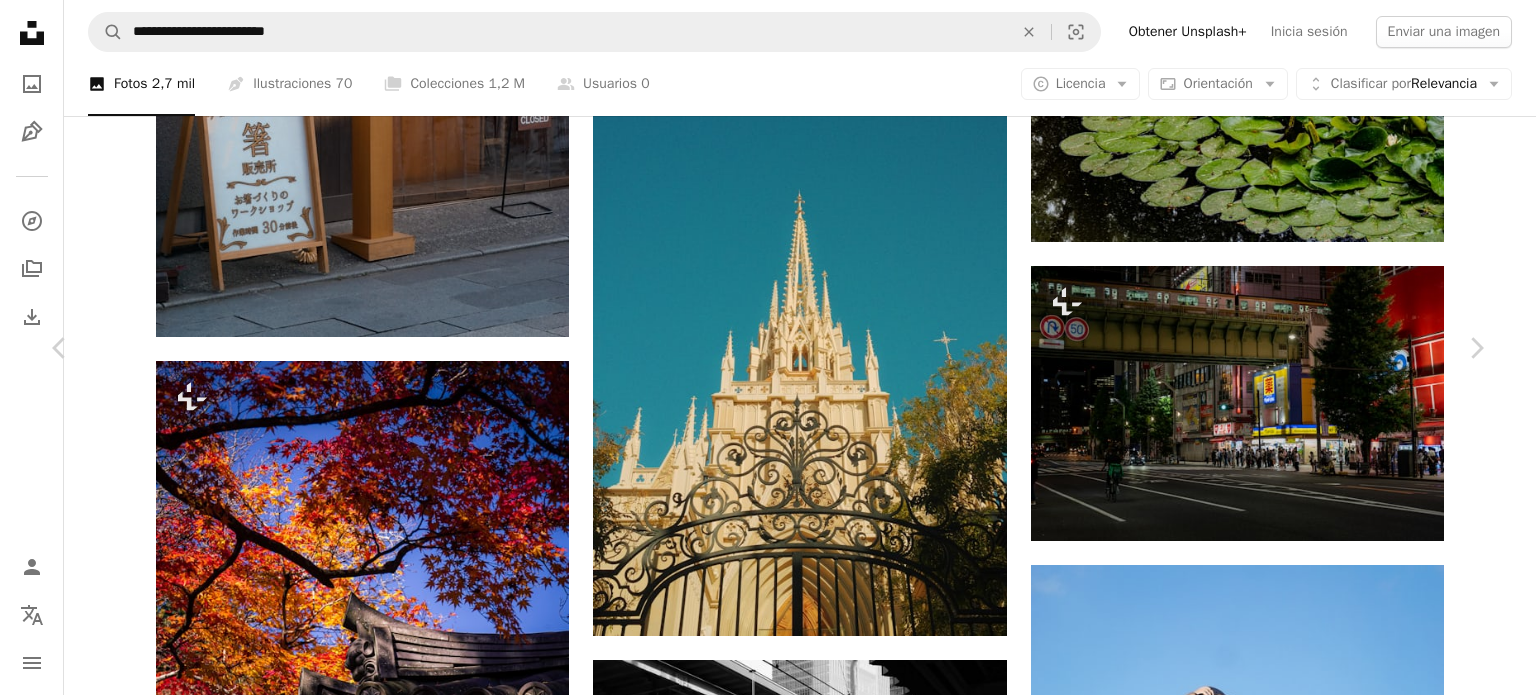 click on "Publicado el  [DATE]" at bounding box center (768, 3400) 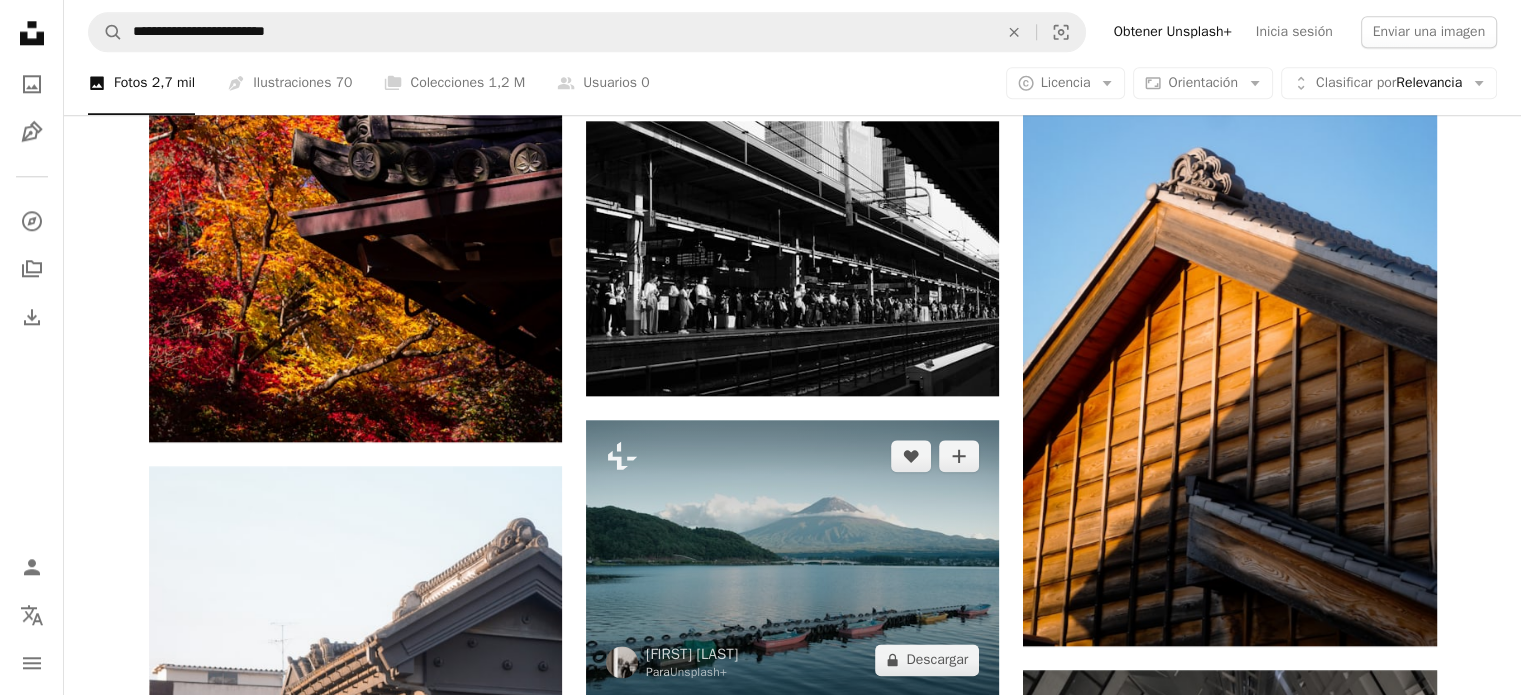 click at bounding box center [792, 557] 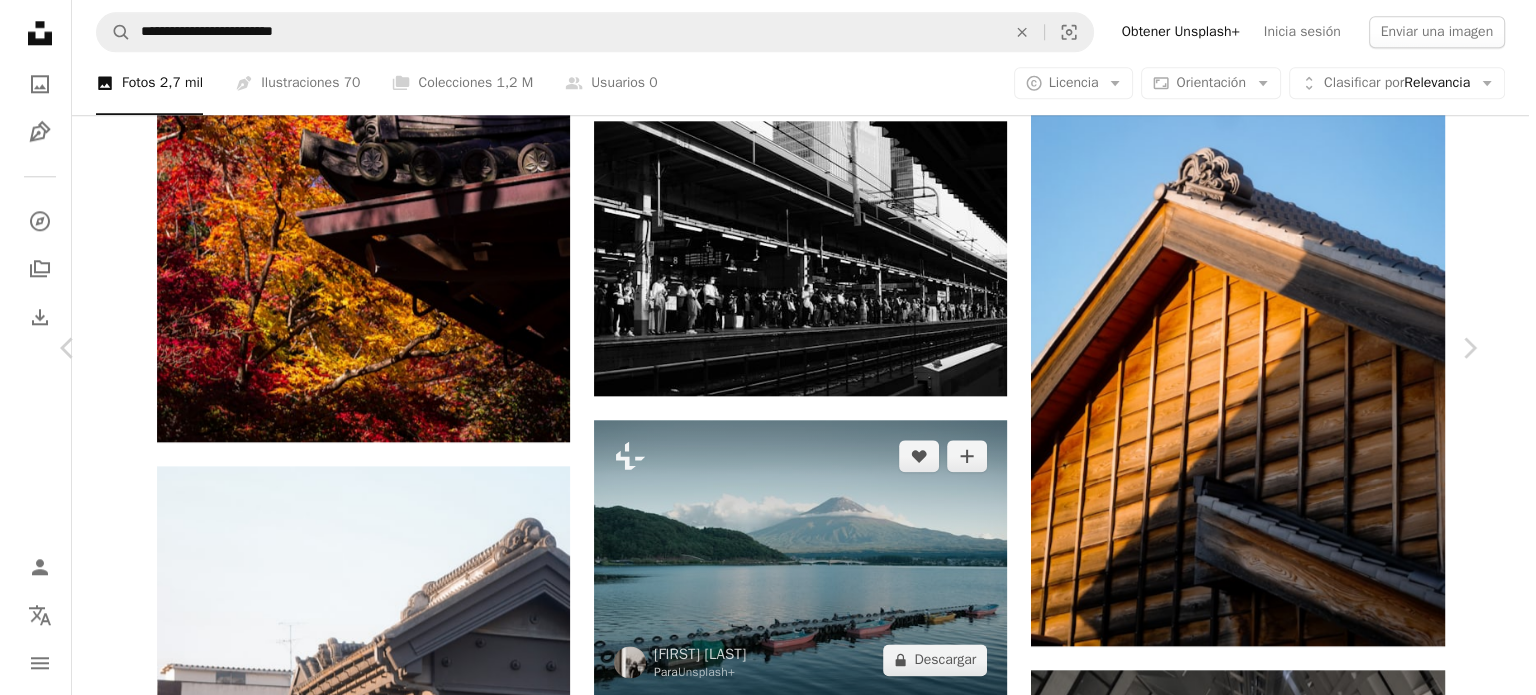 scroll, scrollTop: 2347, scrollLeft: 0, axis: vertical 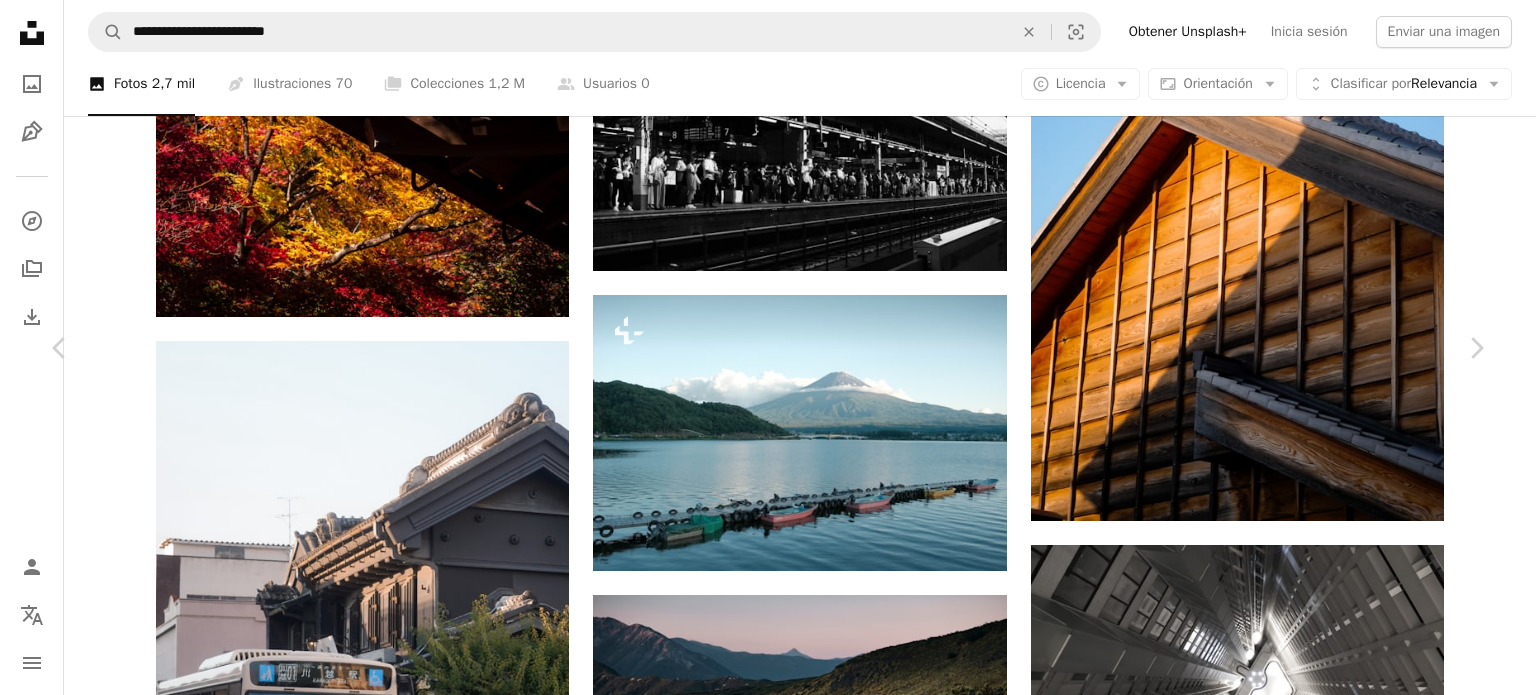 click on "A heart A plus sign Editar imagen   A lock   Descargar Zoom in Presentado en En el lago A forward-right arrow Compartir More Actions A map marker [CITY], [STATE], [CITY], [COUNTRY] Calendar outlined Publicado el  [DATE] Camera [BRAND], [MODEL] Safety Con la  Licencia Unsplash+ papel tapiz Imágenes 4K Fondo de pantalla para móvil viajar [COUNTRY] [CITY] paisaje lago Asia [COUNTRY] [CITY] Montaña [COUNTRY] [CITY] [CITY] [CITY] [CITY] [CITY] Fotos de stock gratuitas Imágenes relacionadas A heart A plus sign [FIRST] [LAST] Para  A lock   Descargar A heart A plus sign [FIRST] [LAST] Para  A lock   Descargar A heart A plus sign [FIRST] [LAST] Para  A lock   Descargar A heart A plus sign [FIRST] [LAST] Para  A lock   Descargar A heart" at bounding box center (768, 6436) 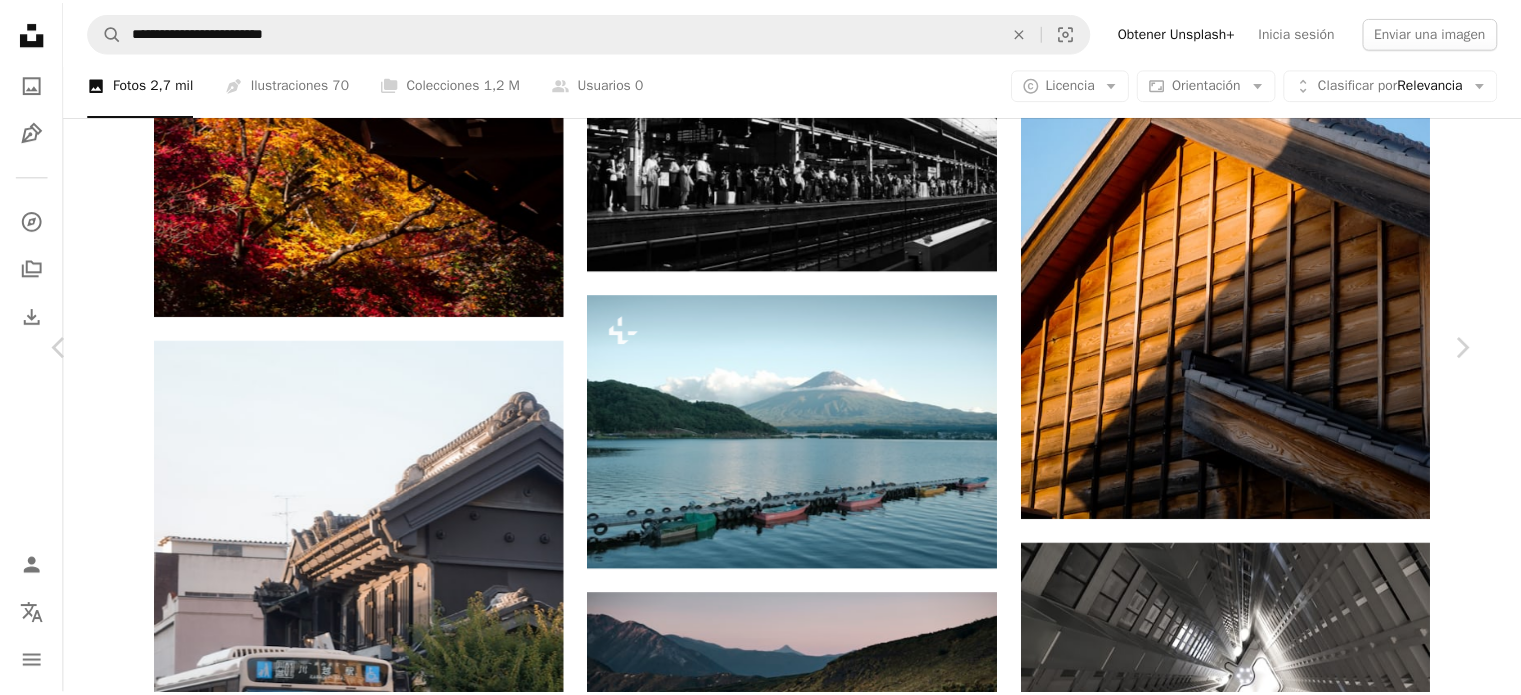 scroll, scrollTop: 2222, scrollLeft: 0, axis: vertical 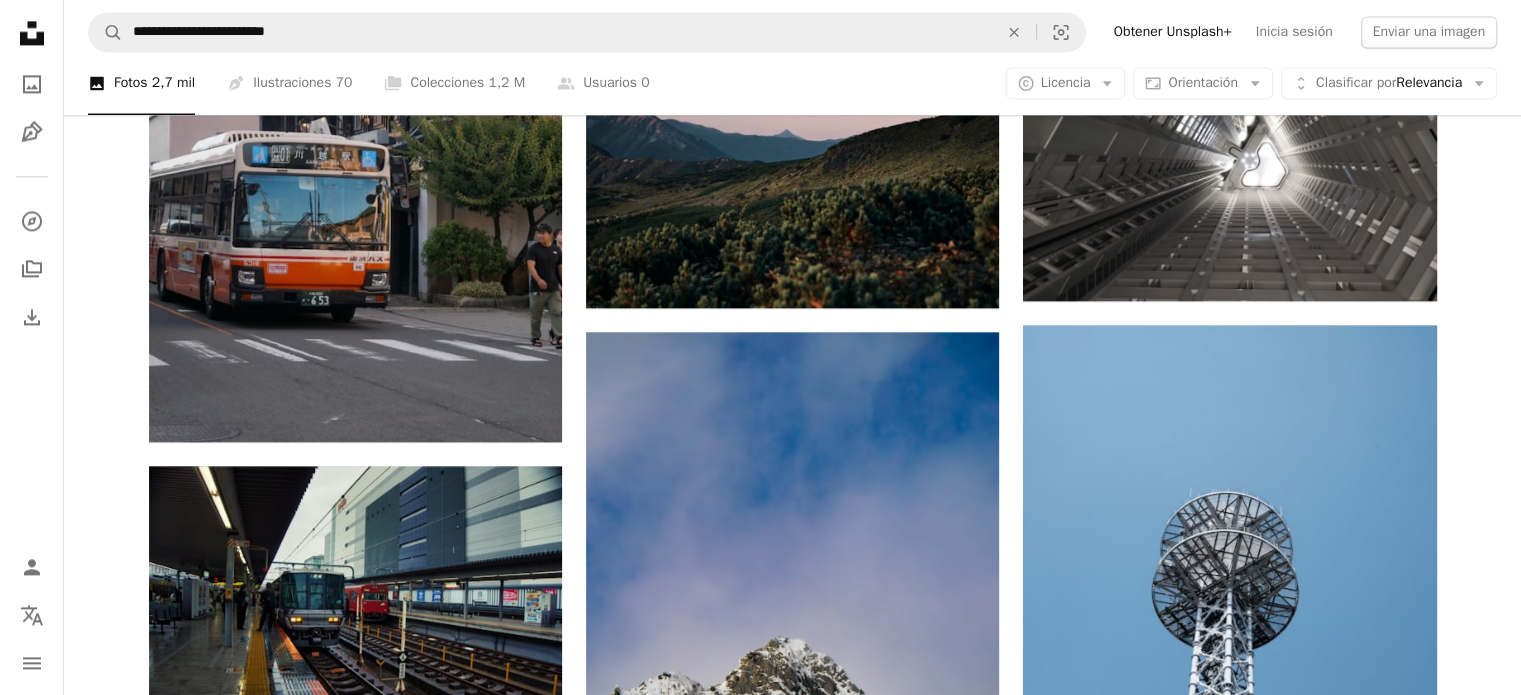 click on "A heart A plus sign [FIRST] [LAST] Para  Unsplash+ A lock   Descargar A heart A plus sign [FIRST] [LAST] Disponible para contratación A checkmark inside of a circle Arrow pointing down A heart A plus sign [FIRST] [LAST] Para  Unsplash+ A lock   Descargar A heart A plus sign [FIRST] [LAST] Disponible para contratación A checkmark inside of a circle Arrow pointing down A heart A plus sign [FIRST] [LAST] Disponible para contratación A checkmark inside of a circle Arrow pointing down A heart A plus sign [FIRST] [LAST] Disponible para contratación A checkmark inside of a circle Arrow pointing down A heart A plus sign [FIRST] [LAST] Arrow pointing down A heart A plus sign [FIRST] [LAST] Arrow pointing down A heart A plus sign [FIRST] [LAST] Arrow pointing down –– ––– –––  –– ––– –  ––– –––  ––––  –   – –– –––  – – ––– –– –– –––– ––" at bounding box center [793, 1142] 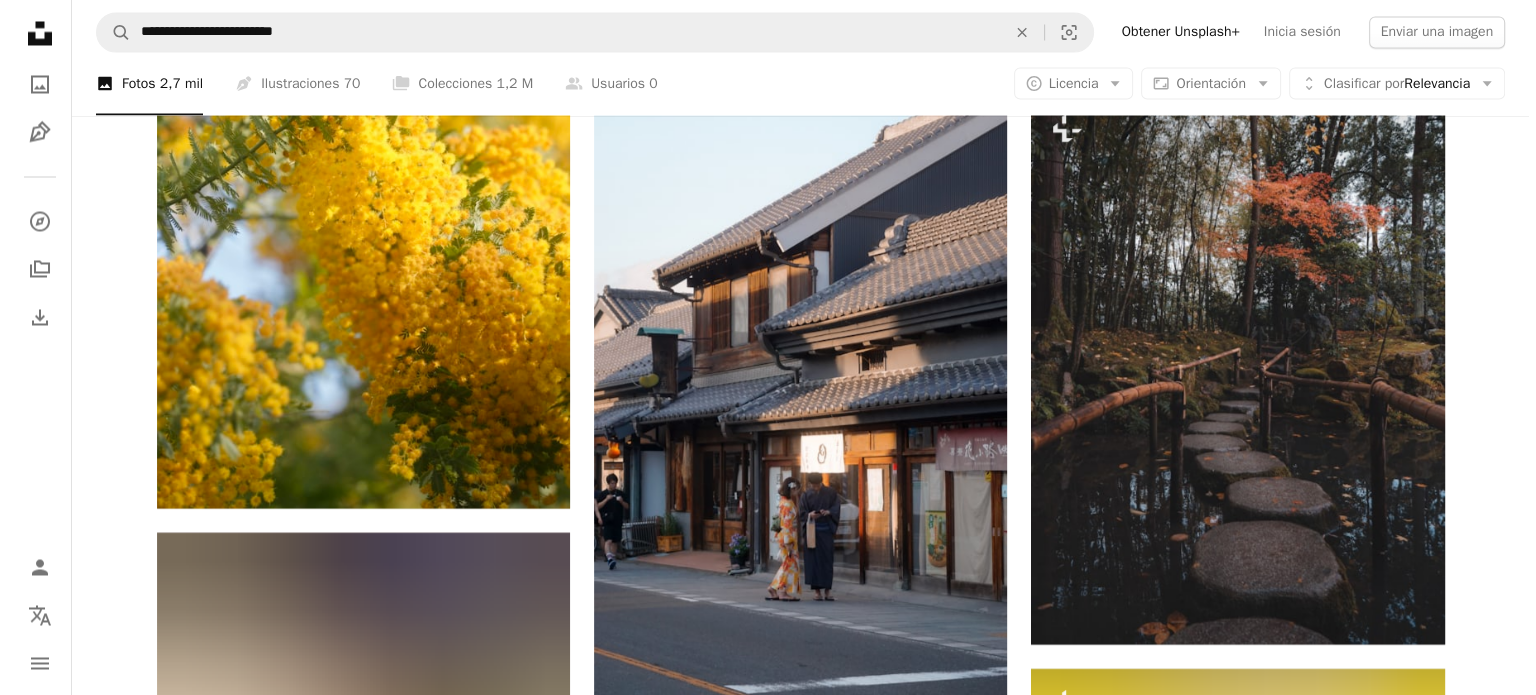 scroll, scrollTop: 3735, scrollLeft: 0, axis: vertical 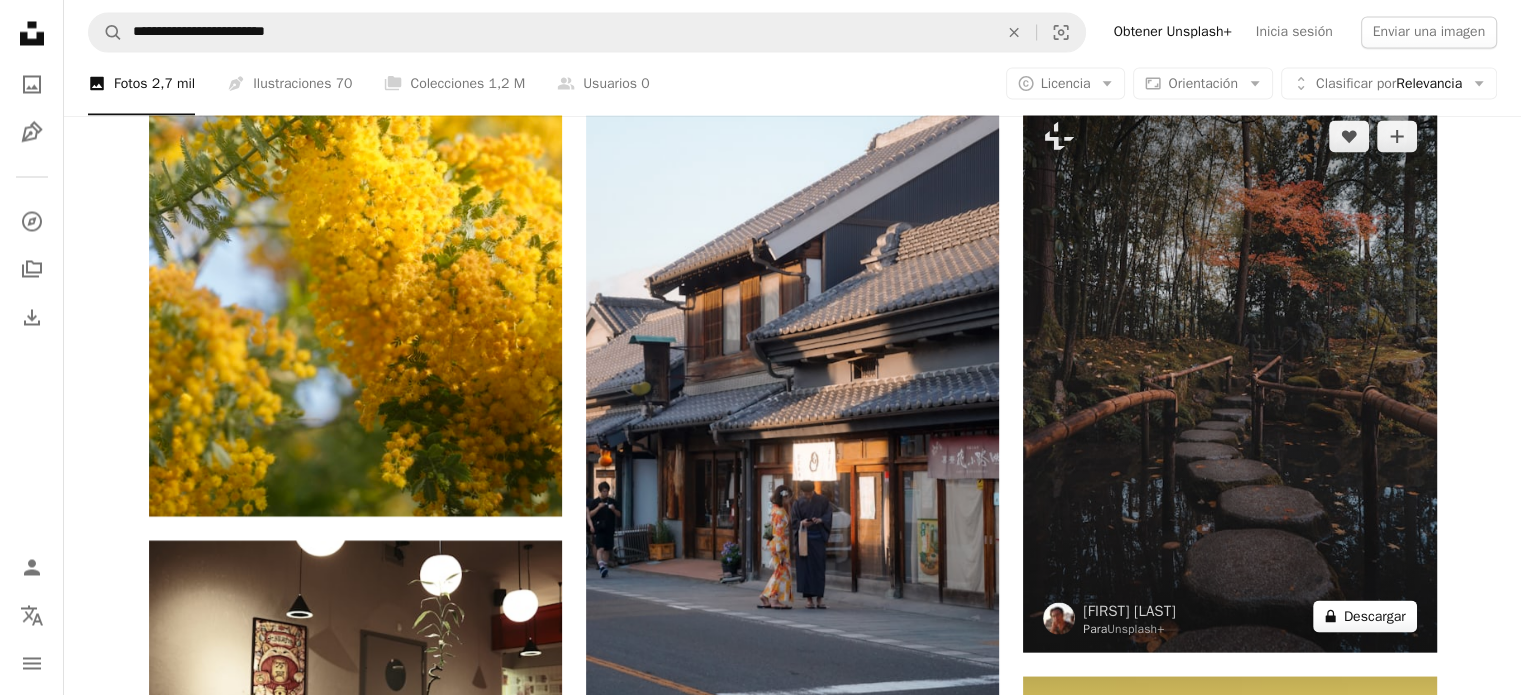 click on "A lock   Descargar" at bounding box center (1365, 616) 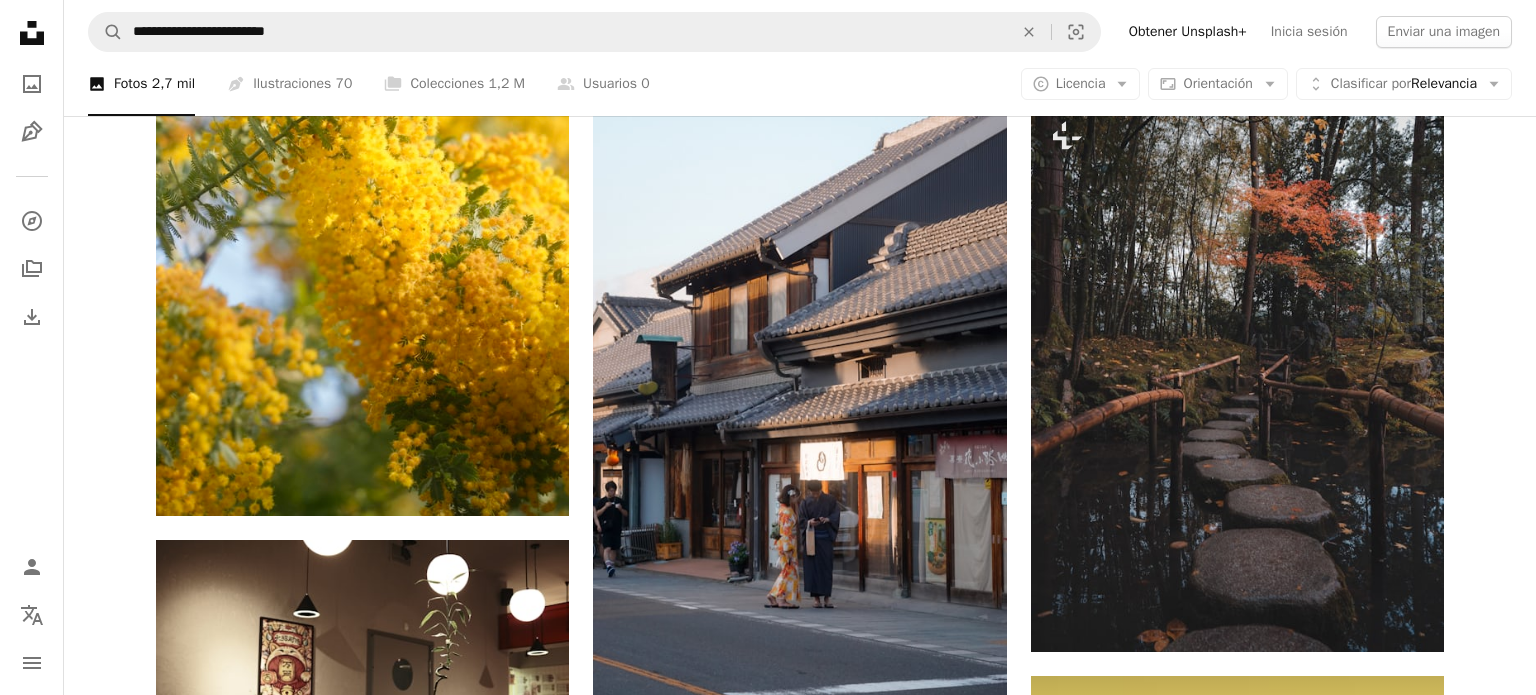 click on "An X shape Imágenes premium, listas para usar. Obtén acceso ilimitado. A plus sign Contenido solo para miembros añadido mensualmente A plus sign Descargas ilimitadas libres de derechos A plus sign Ilustraciones  Nuevo A plus sign Protecciones legales mejoradas anualmente 62 %  de descuento mensualmente 16 €   6 € EUR al mes * Obtener  Unsplash+ *Cuando se paga anualmente, se factura por adelantado  72 € Más los impuestos aplicables. Se renueva automáticamente. Cancela cuando quieras." at bounding box center (768, 5048) 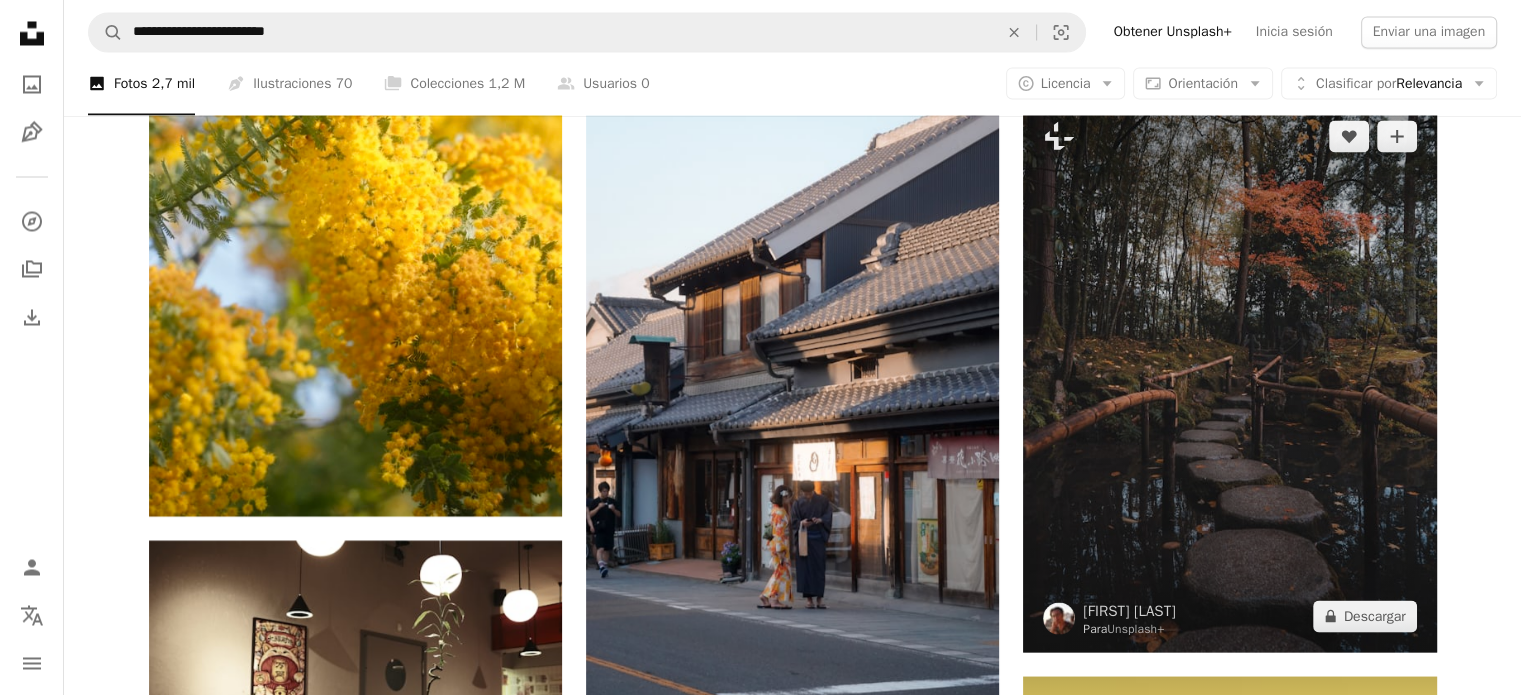click at bounding box center (1229, 375) 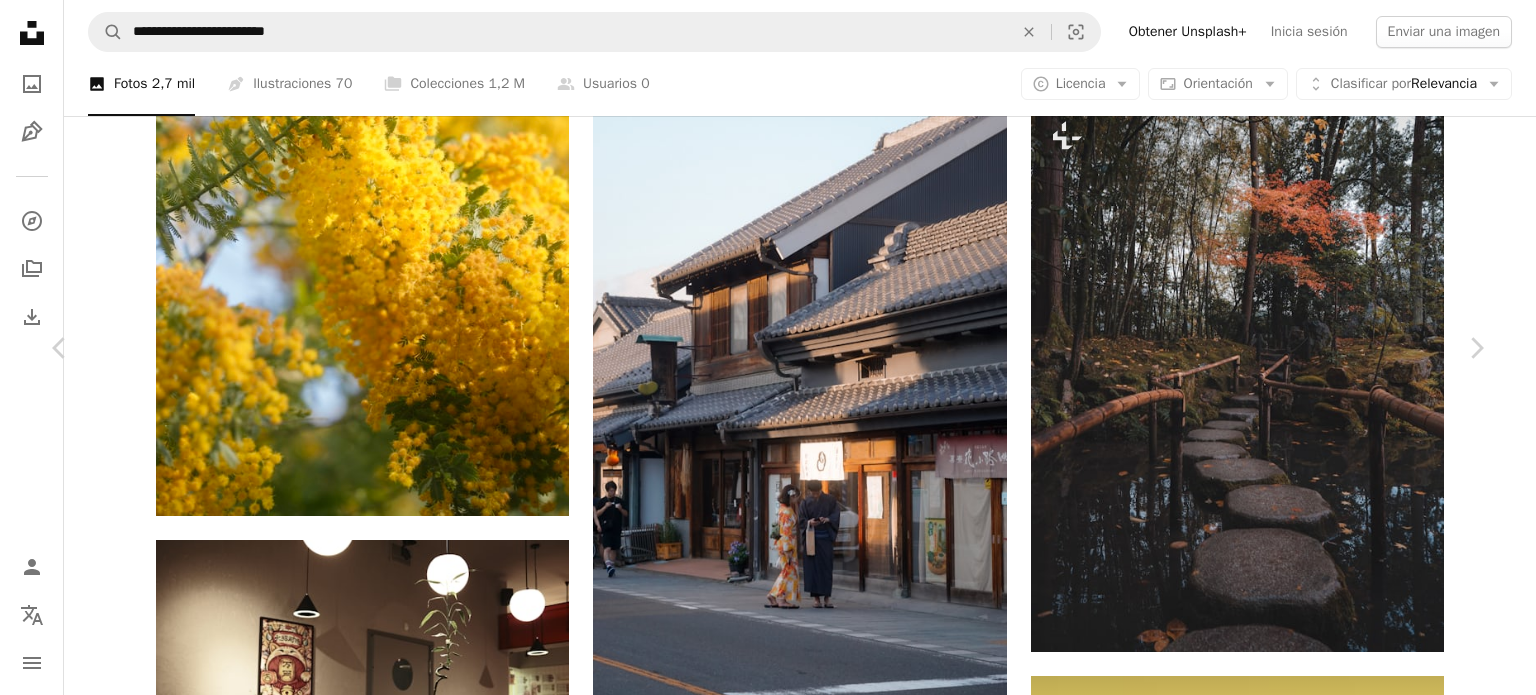 click at bounding box center [761, 5079] 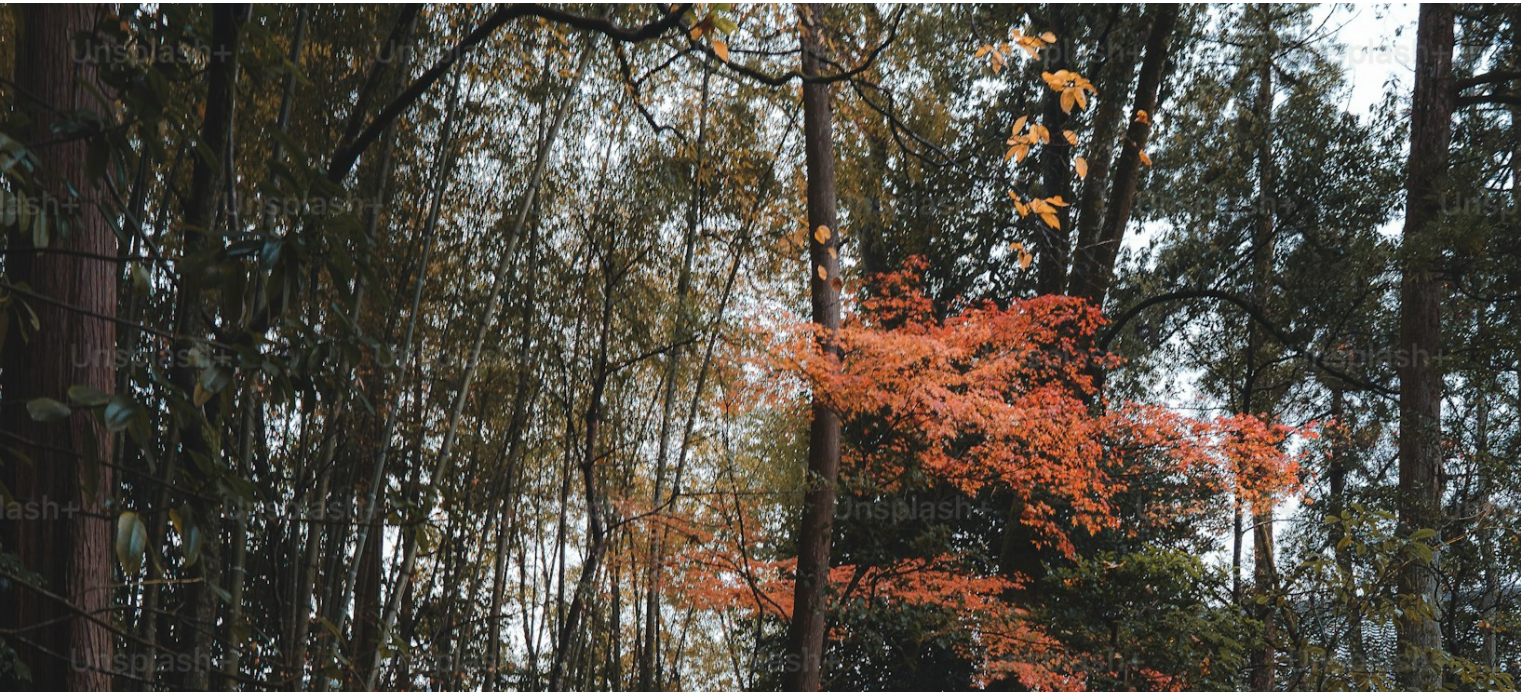 scroll, scrollTop: 656, scrollLeft: 0, axis: vertical 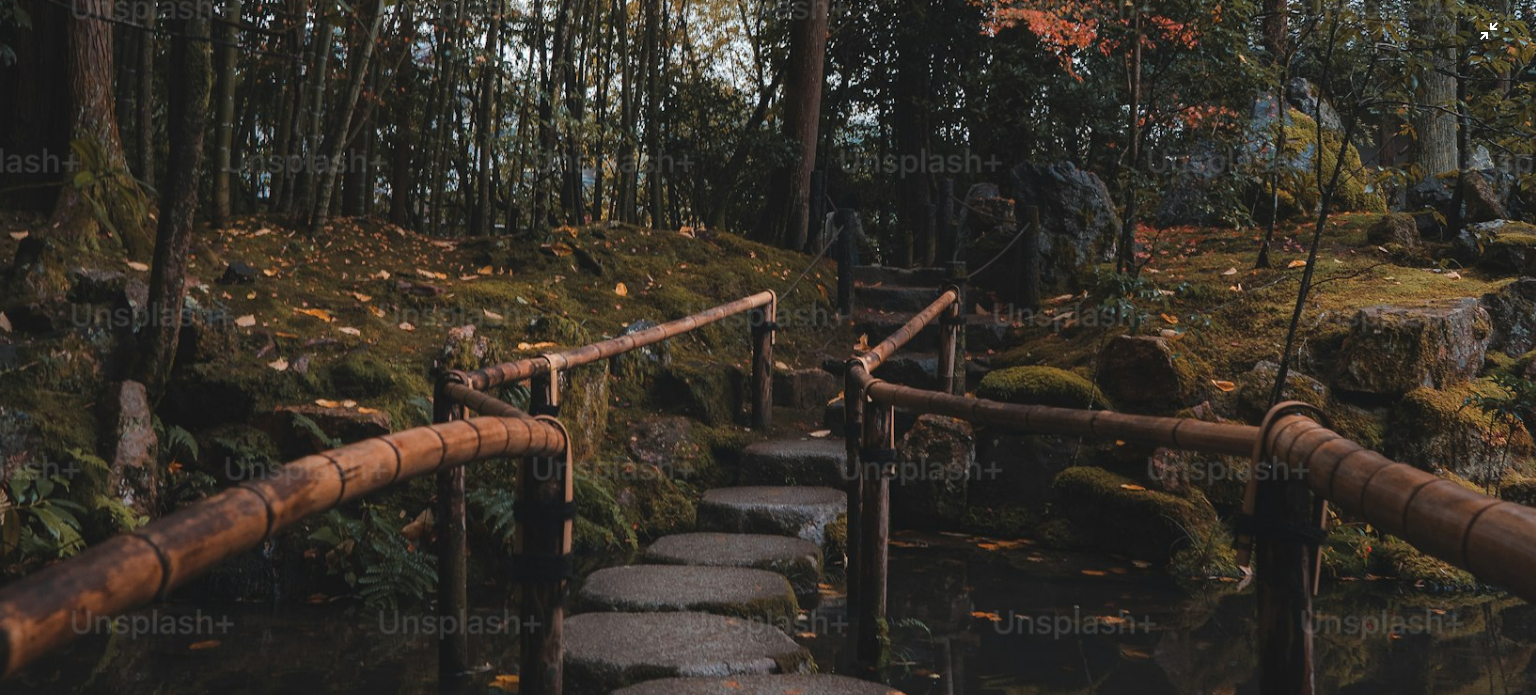 click at bounding box center (768, 368) 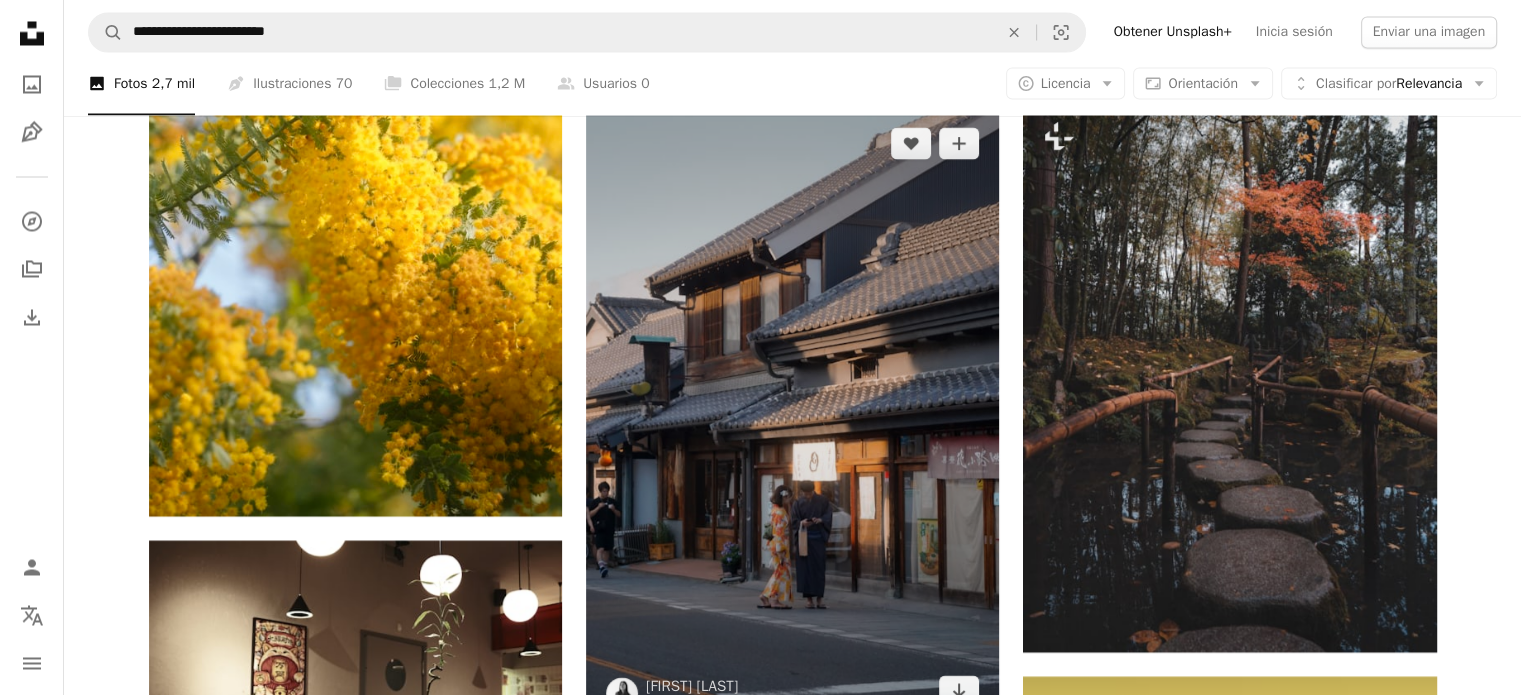 click at bounding box center (792, 417) 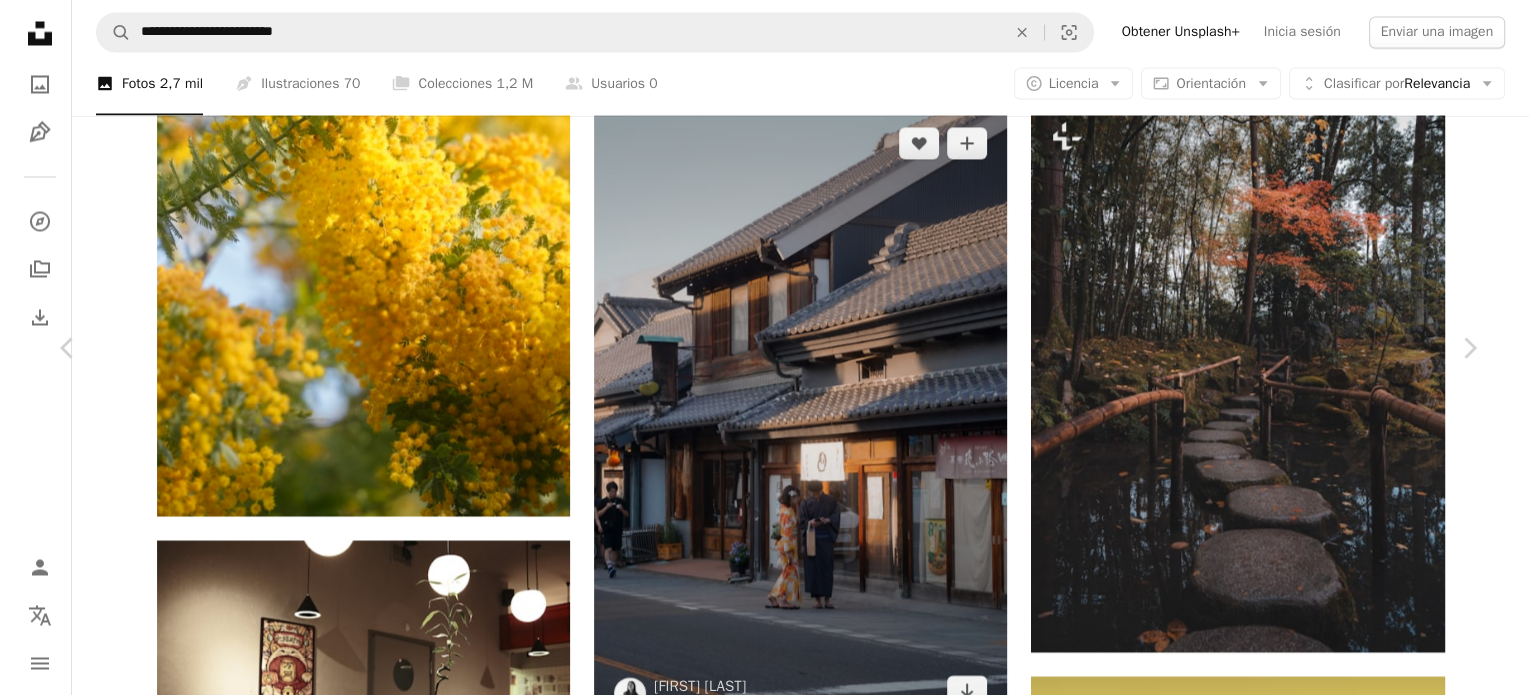 scroll, scrollTop: 3809, scrollLeft: 0, axis: vertical 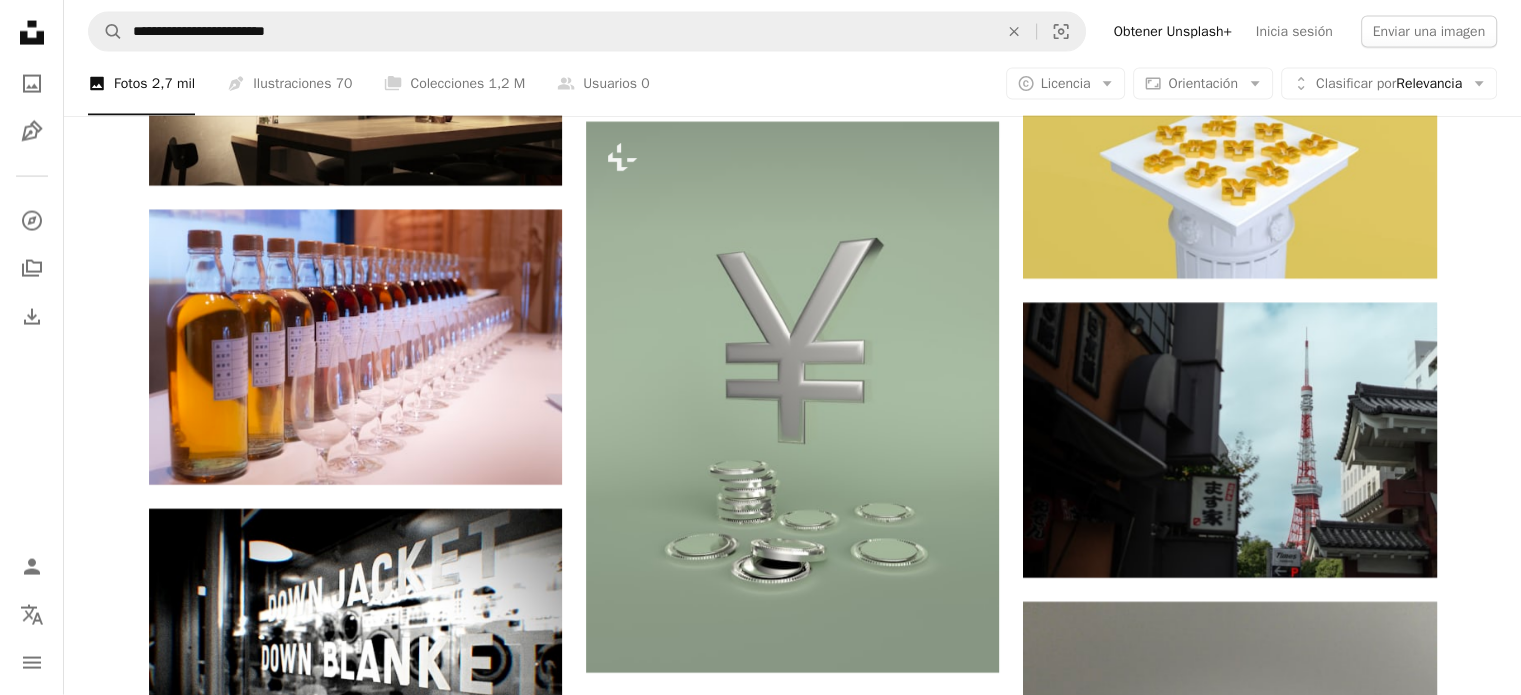 click on "A heart A plus sign [FIRST] [LAST] Para  Unsplash+ A lock   Descargar A heart A plus sign [FIRST] [LAST] Disponible para contratación A checkmark inside of a circle Arrow pointing down A heart A plus sign [FIRST] [LAST] Para  Unsplash+ A lock   Descargar A heart A plus sign [FIRST] [LAST] Disponible para contratación A checkmark inside of a circle Arrow pointing down A heart A plus sign [FIRST] [LAST] Disponible para contratación A checkmark inside of a circle Arrow pointing down A heart A plus sign [FIRST] [LAST] Disponible para contratación A checkmark inside of a circle Arrow pointing down A heart A plus sign [FIRST] [LAST] Arrow pointing down A heart A plus sign [FIRST] [LAST] Arrow pointing down A heart A plus sign [FIRST] [LAST] Arrow pointing down –– ––– –––  –– ––– –  ––– –––  ––––  –   – –– –––  – – ––– –– –– –––– ––" at bounding box center (792, -356) 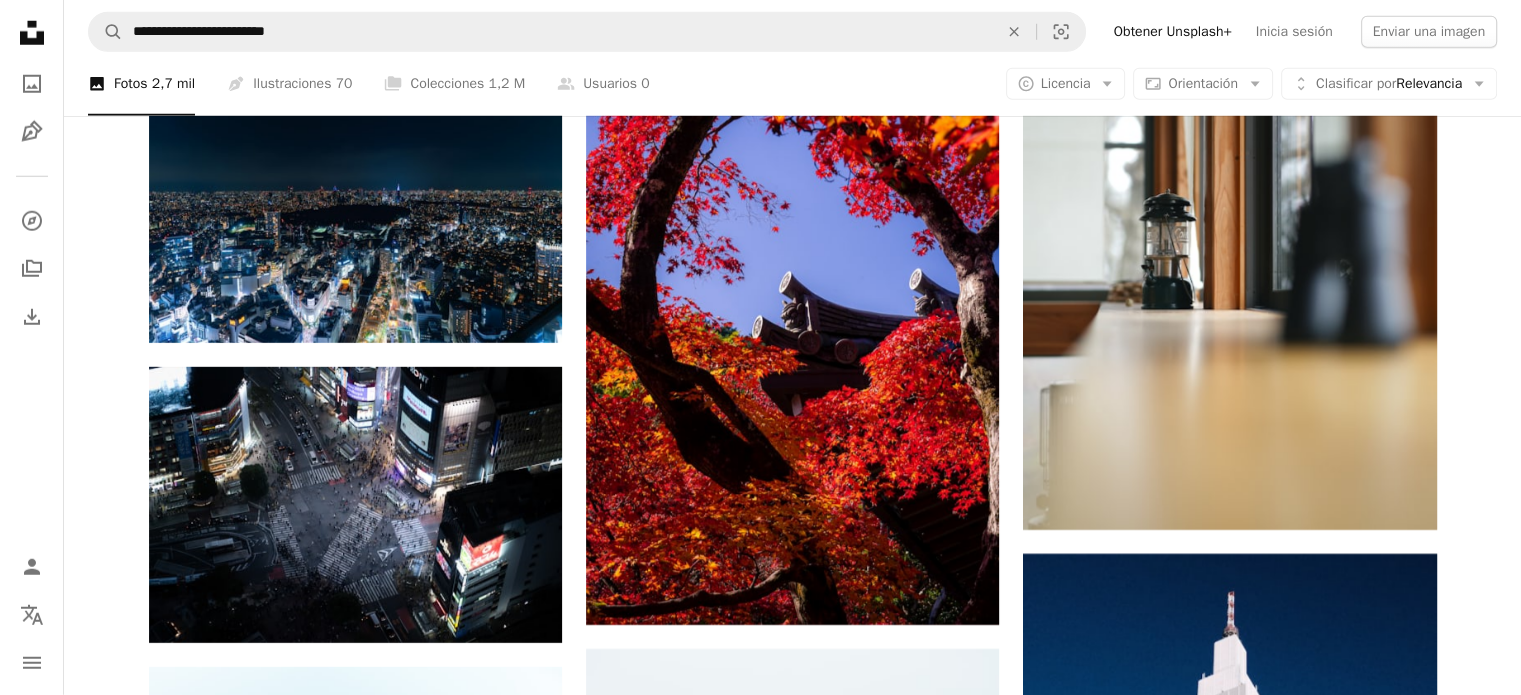 scroll, scrollTop: 5707, scrollLeft: 0, axis: vertical 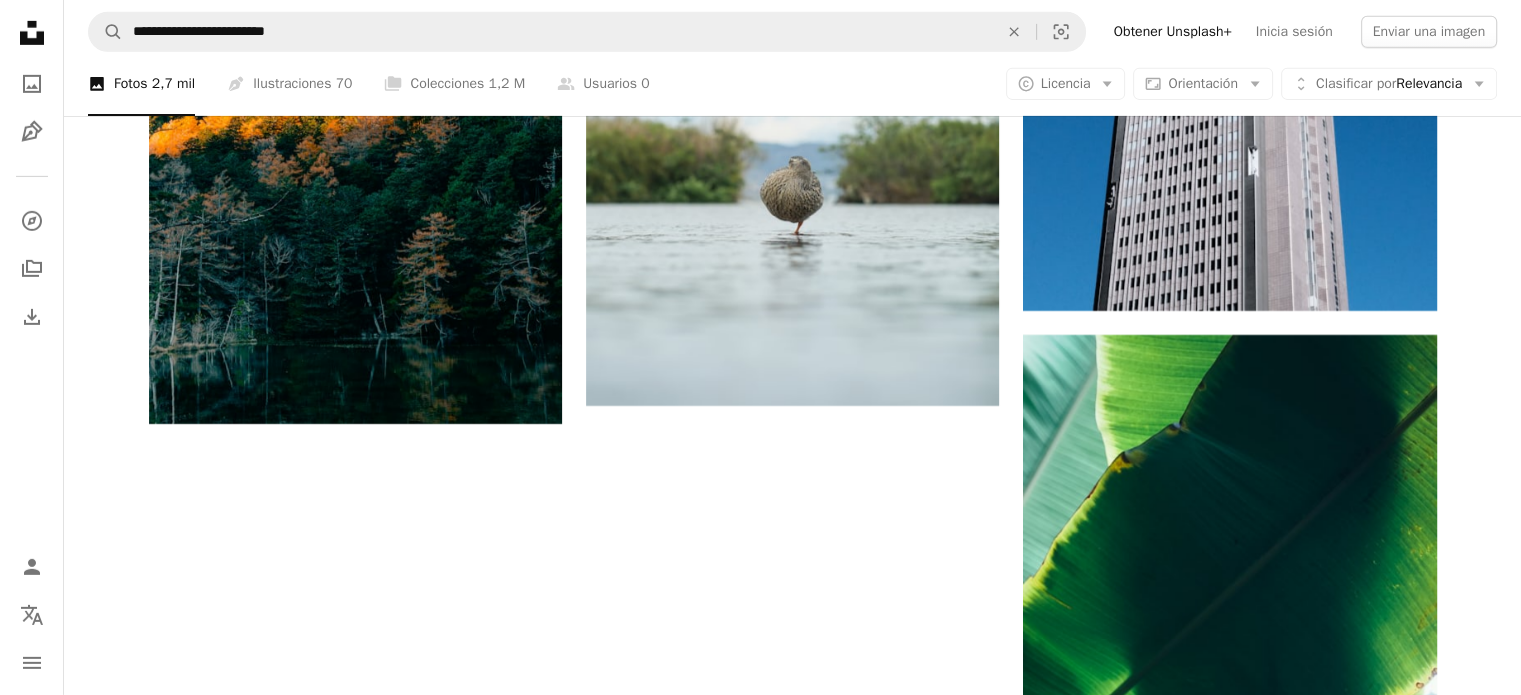 click on "A heart A plus sign [FIRST] [LAST] Para  Unsplash+ A lock   Descargar A heart A plus sign [FIRST] [LAST] Disponible para contratación A checkmark inside of a circle Arrow pointing down A heart A plus sign [FIRST] [LAST] Para  Unsplash+ A lock   Descargar A heart A plus sign [FIRST] [LAST] Disponible para contratación A checkmark inside of a circle Arrow pointing down A heart A plus sign [FIRST] [LAST] Disponible para contratación A checkmark inside of a circle Arrow pointing down A heart A plus sign [FIRST] [LAST] Disponible para contratación A checkmark inside of a circle Arrow pointing down A heart A plus sign [FIRST] [LAST] Arrow pointing down A heart A plus sign [FIRST] [LAST] Arrow pointing down A heart A plus sign [FIRST] [LAST] Arrow pointing down –– ––– –––  –– ––– –  ––– –––  ––––  –   – –– –––  – – ––– –– –– –––– ––" at bounding box center [792, -2555] 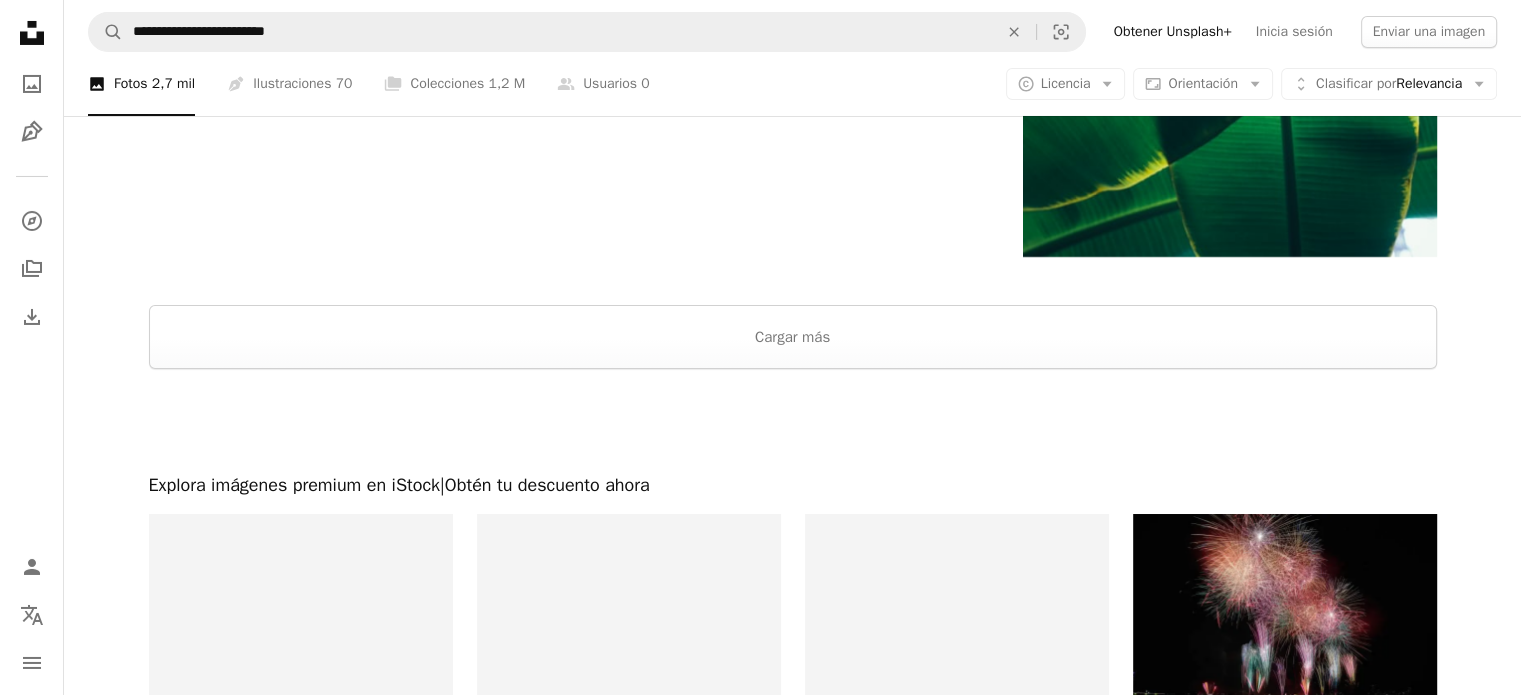 scroll, scrollTop: 7263, scrollLeft: 0, axis: vertical 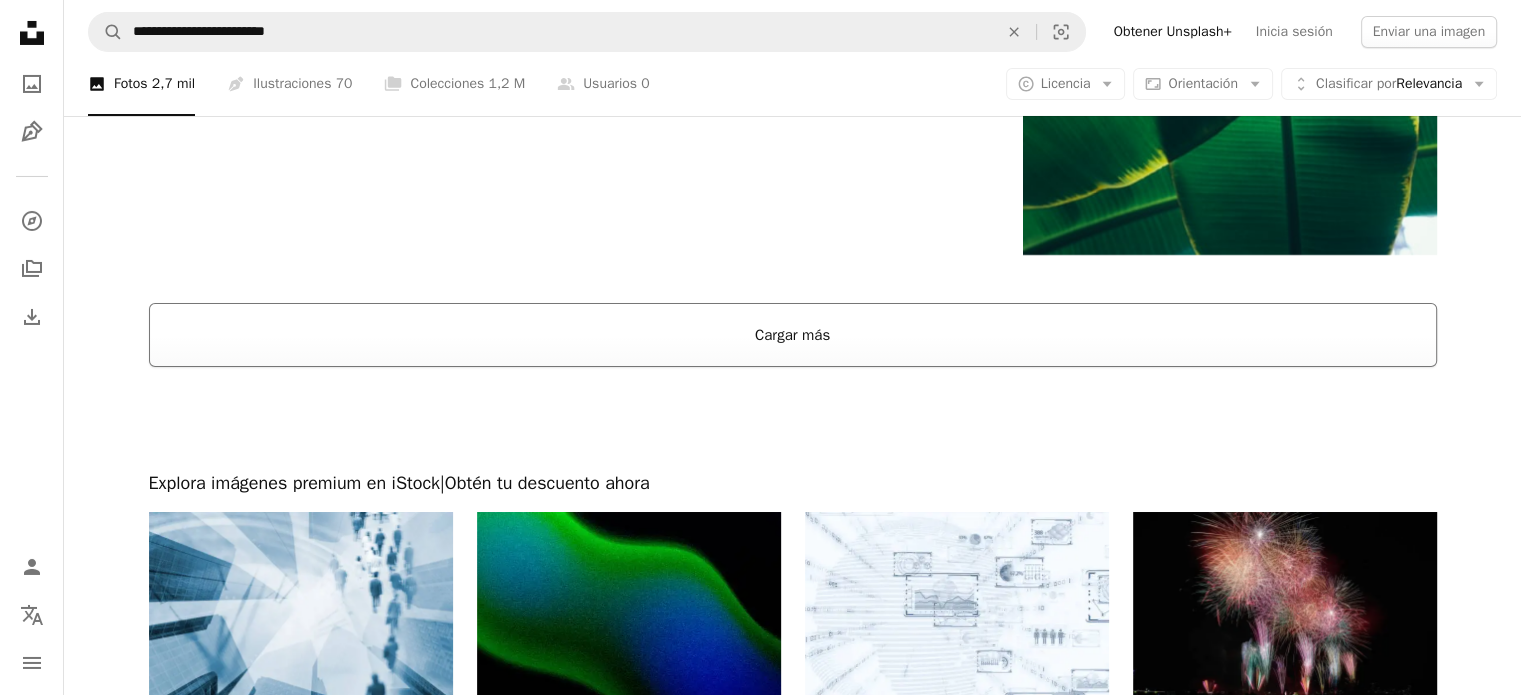 click on "Cargar más" at bounding box center [793, 335] 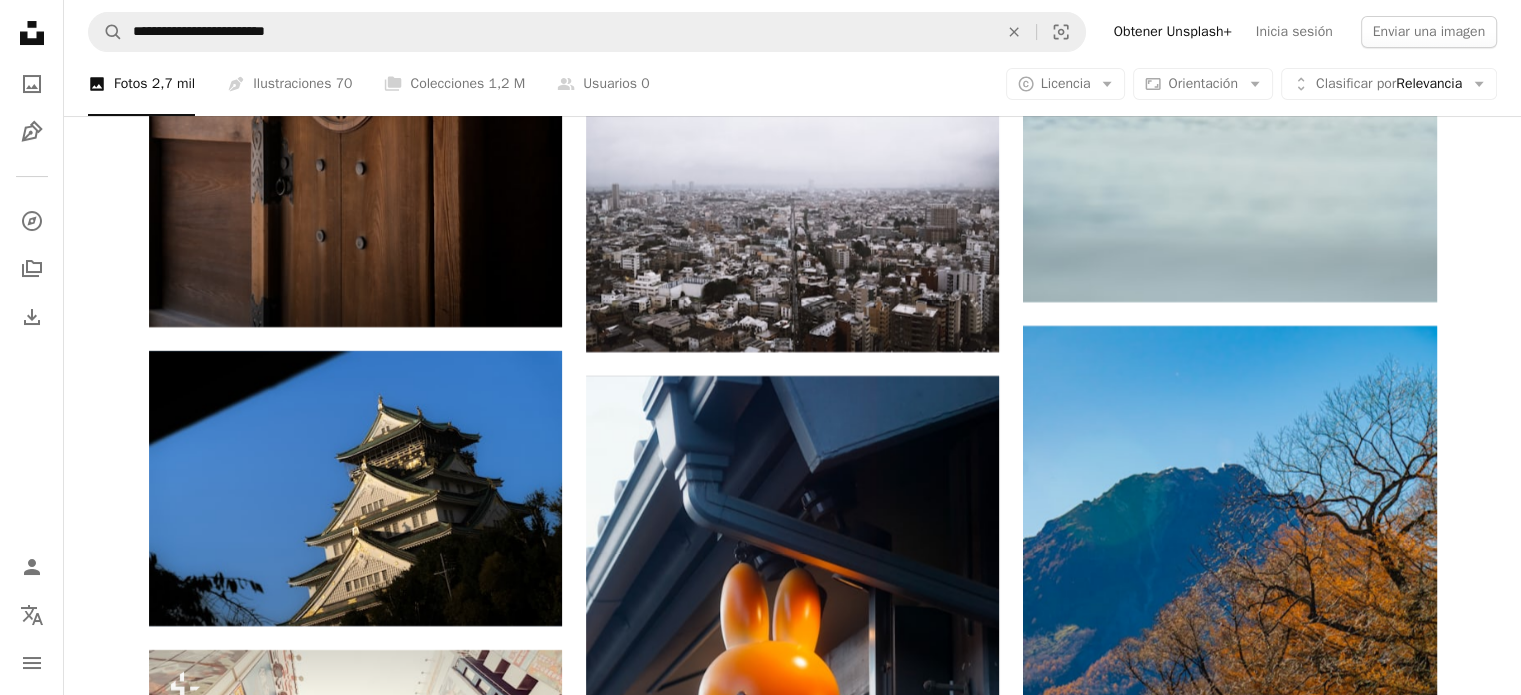 click on "A heart A plus sign [FIRST] [LAST] Para  Unsplash+ A lock   Descargar A heart A plus sign [FIRST] [LAST] Disponible para contratación A checkmark inside of a circle Arrow pointing down A heart A plus sign [FIRST] [LAST] Para  Unsplash+ A lock   Descargar A heart A plus sign [FIRST] [LAST] Disponible para contratación A checkmark inside of a circle Arrow pointing down A heart A plus sign [FIRST] [LAST] Disponible para contratación A checkmark inside of a circle Arrow pointing down A heart A plus sign [FIRST] [LAST] Disponible para contratación A checkmark inside of a circle Arrow pointing down A heart A plus sign [FIRST] [LAST] Arrow pointing down A heart A plus sign [FIRST] [LAST] Arrow pointing down A heart A plus sign [FIRST] [LAST] Arrow pointing down –– ––– –––  –– ––– –  ––– –––  ––––  –   – –– –––  – – ––– –– –– –––– ––" at bounding box center (792, -1938) 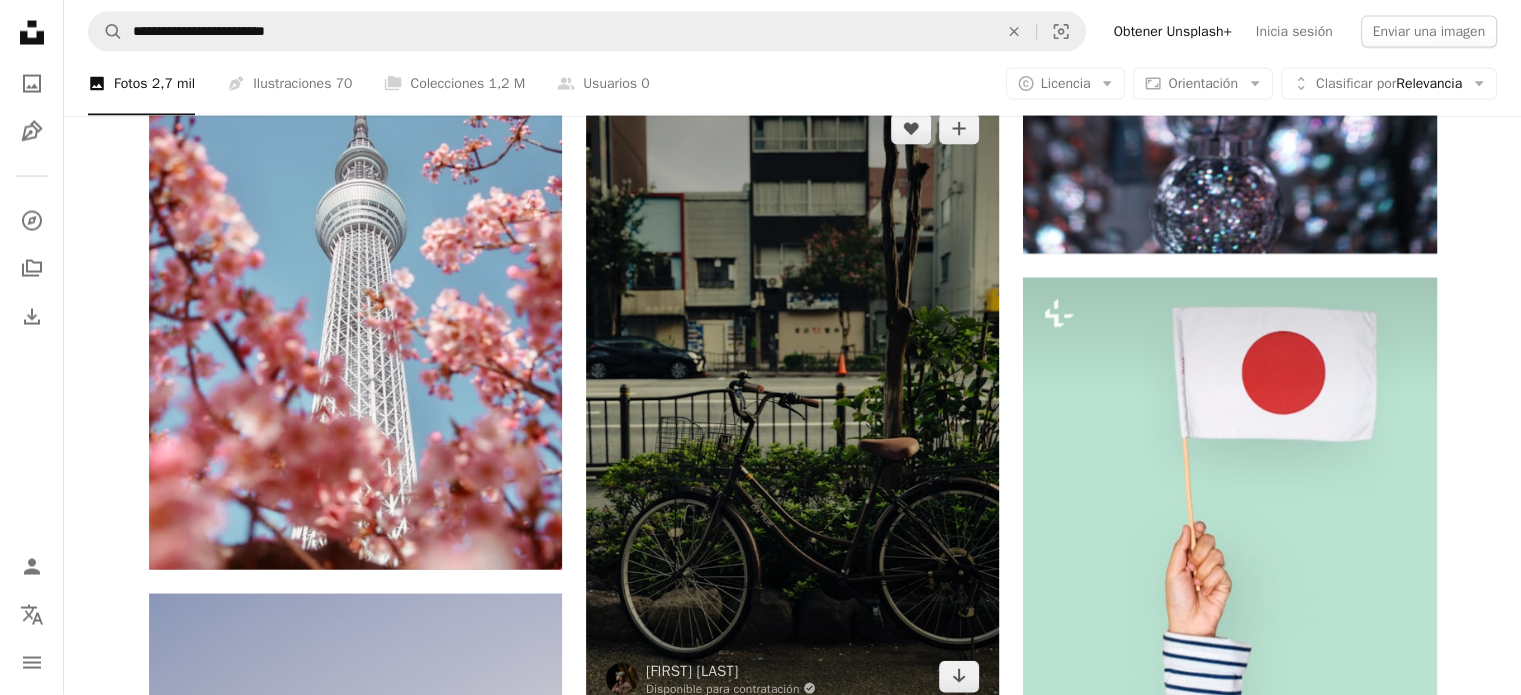 scroll, scrollTop: 11773, scrollLeft: 0, axis: vertical 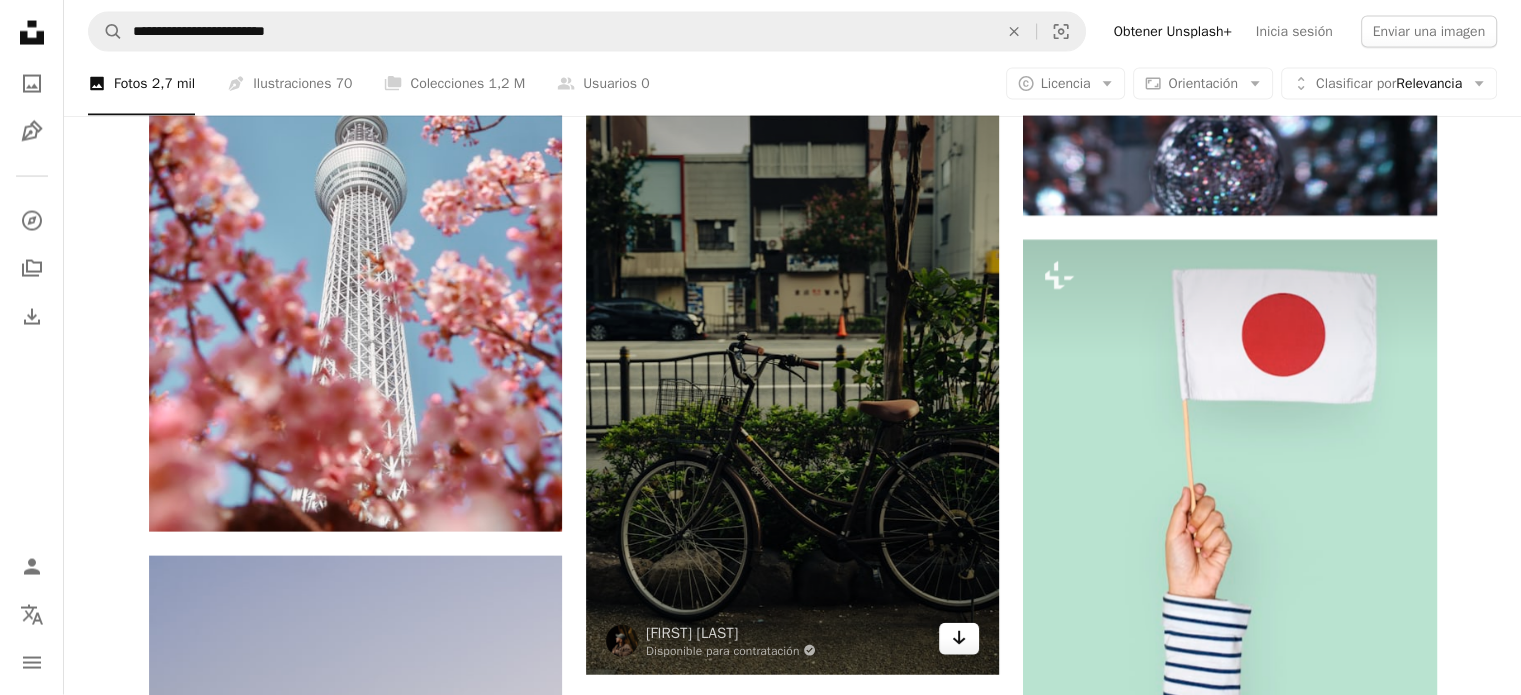 click 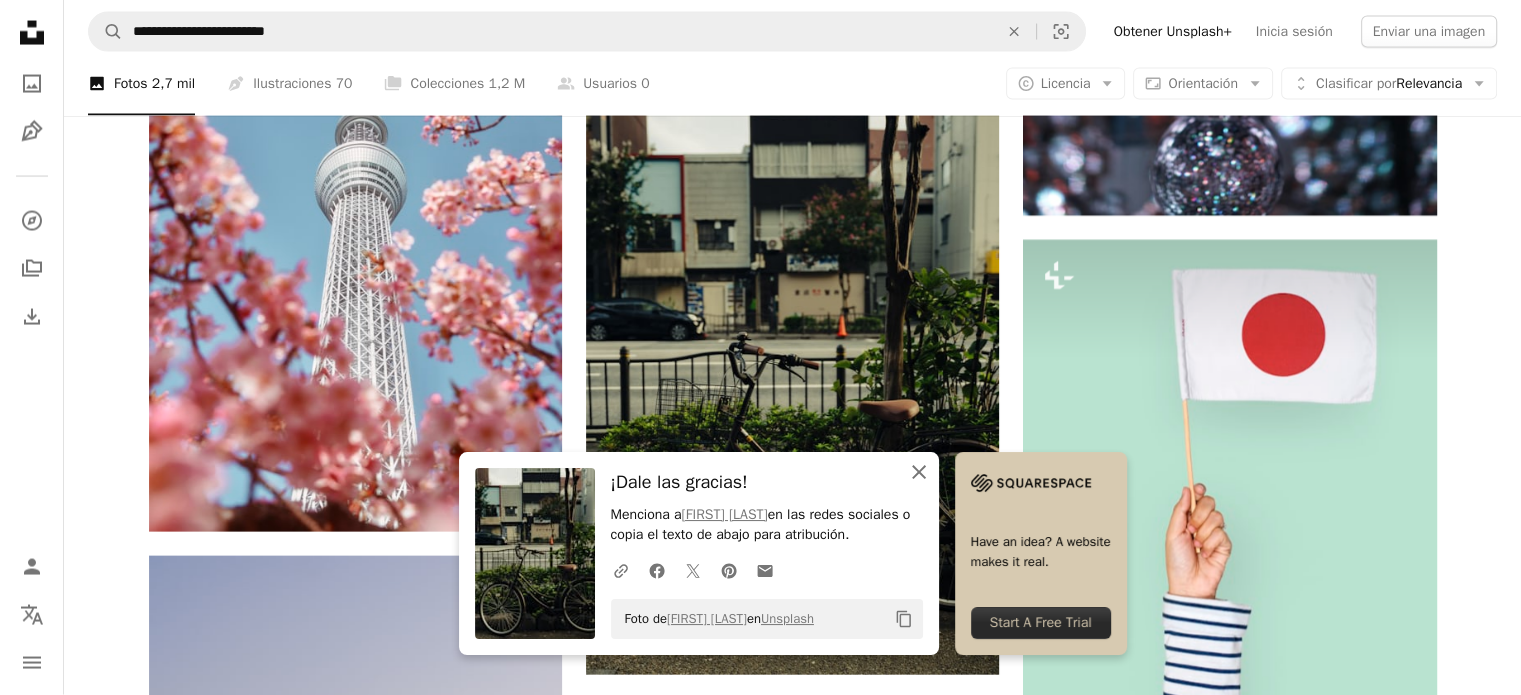 click on "An X shape Cerrar" at bounding box center [919, 472] 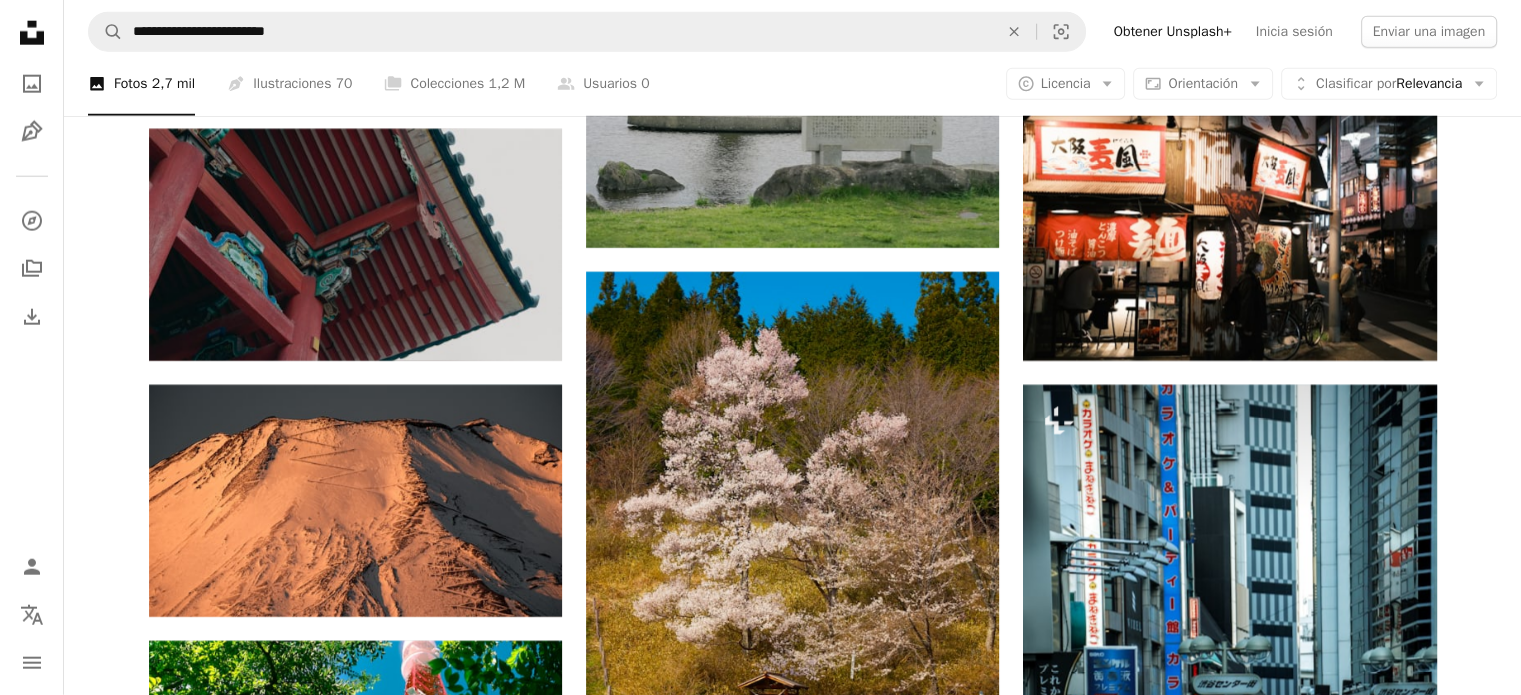 scroll, scrollTop: 12845, scrollLeft: 0, axis: vertical 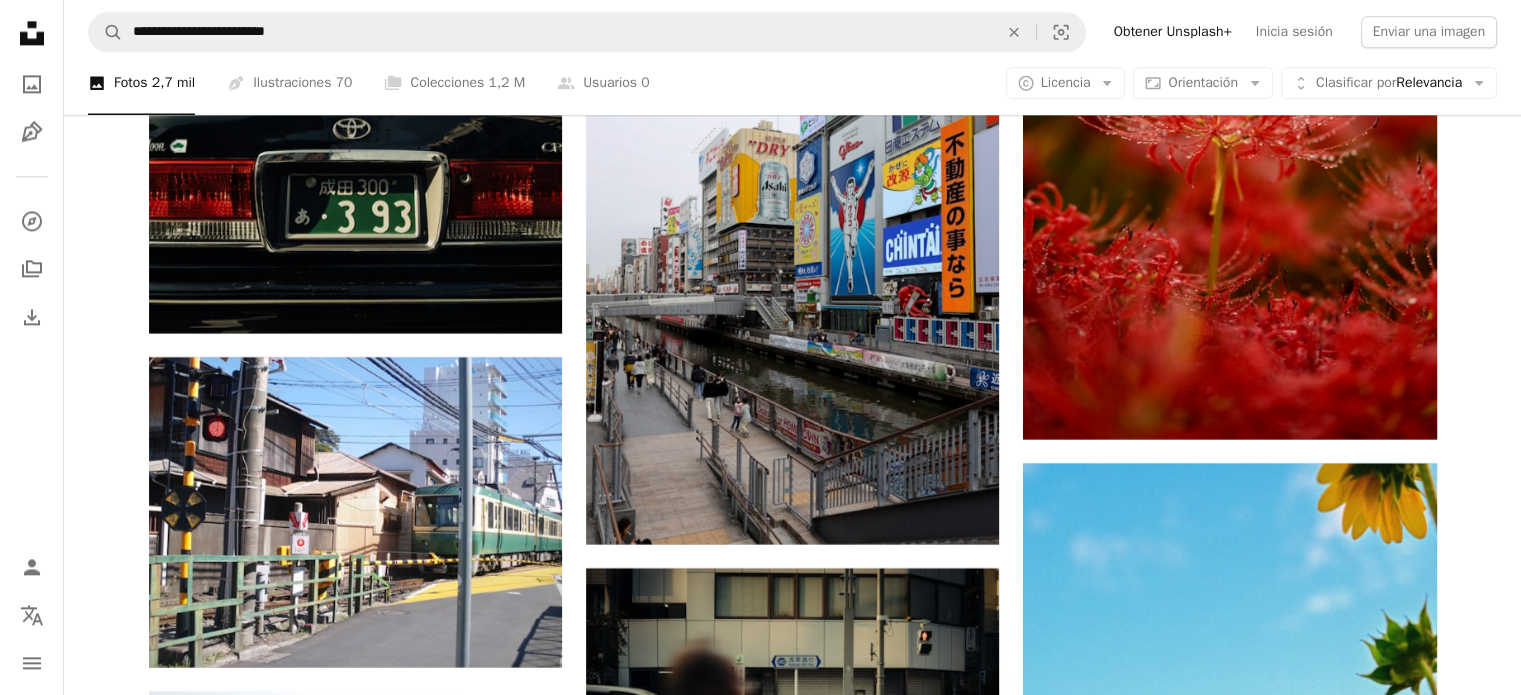 click on "A heart A plus sign [FIRST] [LAST] Para  Unsplash+ A lock   Descargar A heart A plus sign [FIRST] [LAST] Disponible para contratación A checkmark inside of a circle Arrow pointing down A heart A plus sign [FIRST] [LAST] Para  Unsplash+ A lock   Descargar A heart A plus sign [FIRST] [LAST] Disponible para contratación A checkmark inside of a circle Arrow pointing down A heart A plus sign [FIRST] [LAST] Disponible para contratación A checkmark inside of a circle Arrow pointing down A heart A plus sign [FIRST] [LAST] Disponible para contratación A checkmark inside of a circle Arrow pointing down A heart A plus sign [FIRST] [LAST] Arrow pointing down A heart A plus sign [FIRST] [LAST] Arrow pointing down A heart A plus sign [FIRST] [LAST] Arrow pointing down –– ––– –––  –– ––– –  ––– –––  ––––  –   – –– –––  – – ––– –– –– –––– ––" at bounding box center (792, -7070) 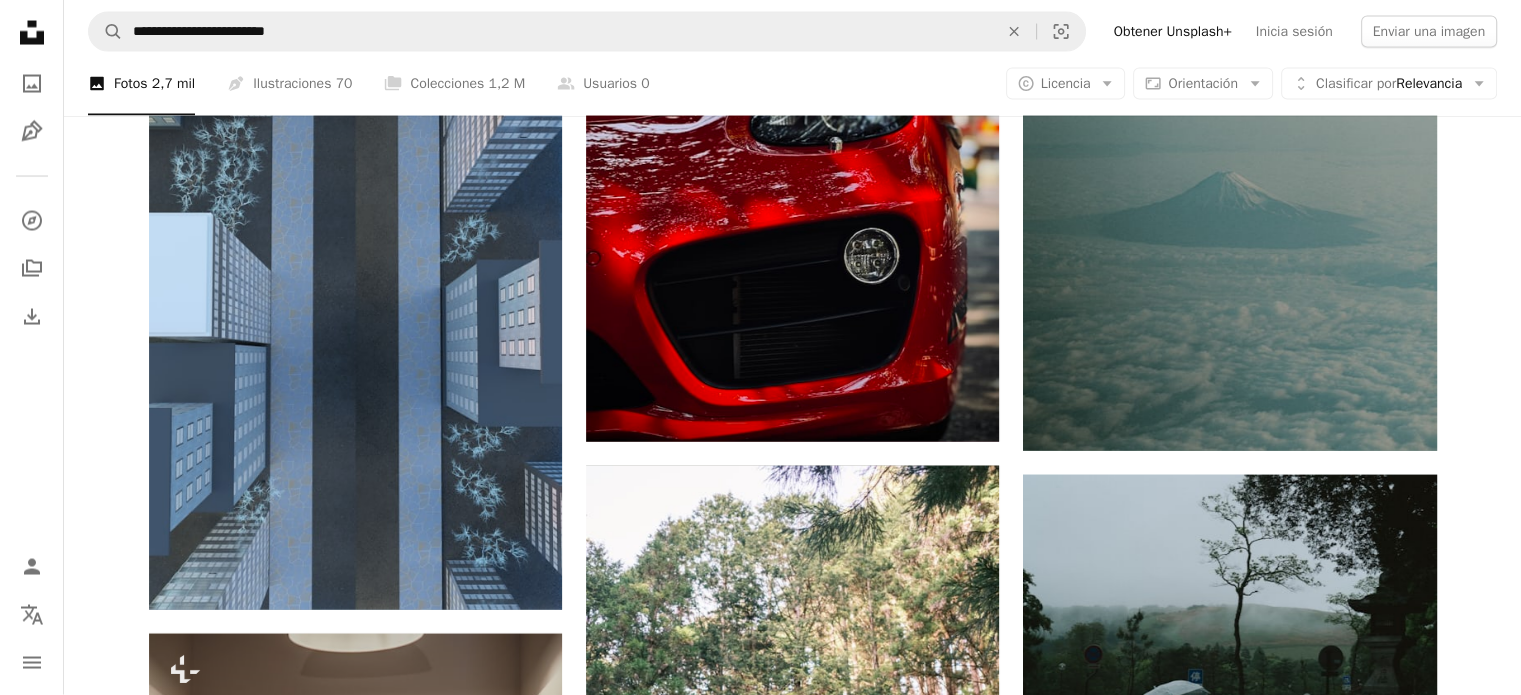 click on "A heart A plus sign [FIRST] [LAST] Para  Unsplash+ A lock   Descargar A heart A plus sign [FIRST] [LAST] Disponible para contratación A checkmark inside of a circle Arrow pointing down A heart A plus sign [FIRST] [LAST] Para  Unsplash+ A lock   Descargar A heart A plus sign [FIRST] [LAST] Disponible para contratación A checkmark inside of a circle Arrow pointing down A heart A plus sign [FIRST] [LAST] Disponible para contratación A checkmark inside of a circle Arrow pointing down A heart A plus sign [FIRST] [LAST] Disponible para contratación A checkmark inside of a circle Arrow pointing down A heart A plus sign [FIRST] [LAST] Arrow pointing down A heart A plus sign [FIRST] [LAST] Arrow pointing down A heart A plus sign [FIRST] [LAST] Arrow pointing down –– ––– –––  –– ––– –  ––– –––  ––––  –   – –– –––  – – ––– –– –– –––– ––" at bounding box center (792, -6652) 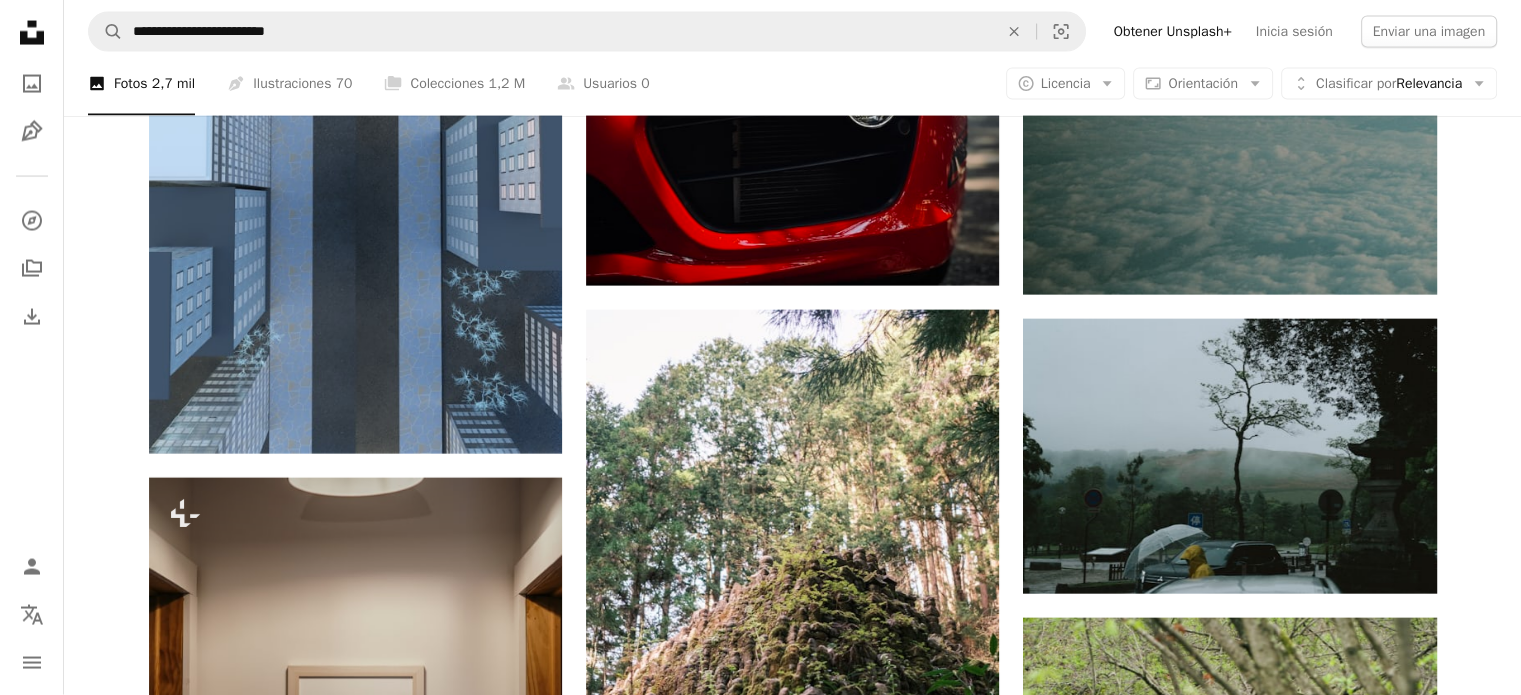 scroll, scrollTop: 19543, scrollLeft: 0, axis: vertical 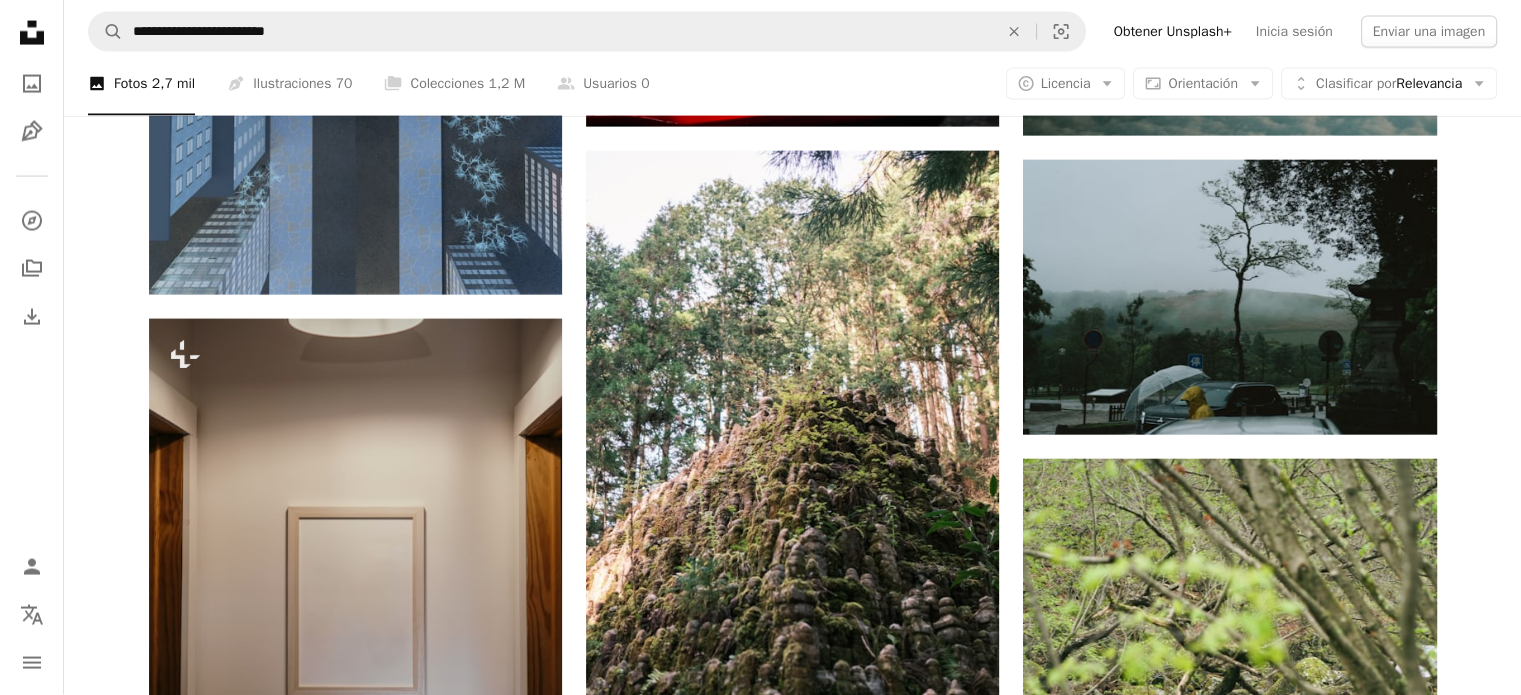 click on "A heart A plus sign [FIRST] [LAST] Para  Unsplash+ A lock   Descargar A heart A plus sign [FIRST] [LAST] Disponible para contratación A checkmark inside of a circle Arrow pointing down A heart A plus sign [FIRST] [LAST] Para  Unsplash+ A lock   Descargar A heart A plus sign [FIRST] [LAST] Disponible para contratación A checkmark inside of a circle Arrow pointing down A heart A plus sign [FIRST] [LAST] Disponible para contratación A checkmark inside of a circle Arrow pointing down A heart A plus sign [FIRST] [LAST] Disponible para contratación A checkmark inside of a circle Arrow pointing down A heart A plus sign [FIRST] [LAST] Arrow pointing down A heart A plus sign [FIRST] [LAST] Arrow pointing down A heart A plus sign [FIRST] [LAST] Arrow pointing down –– ––– –––  –– ––– –  ––– –––  ––––  –   – –– –––  – – ––– –– –– –––– ––" at bounding box center [792, -6967] 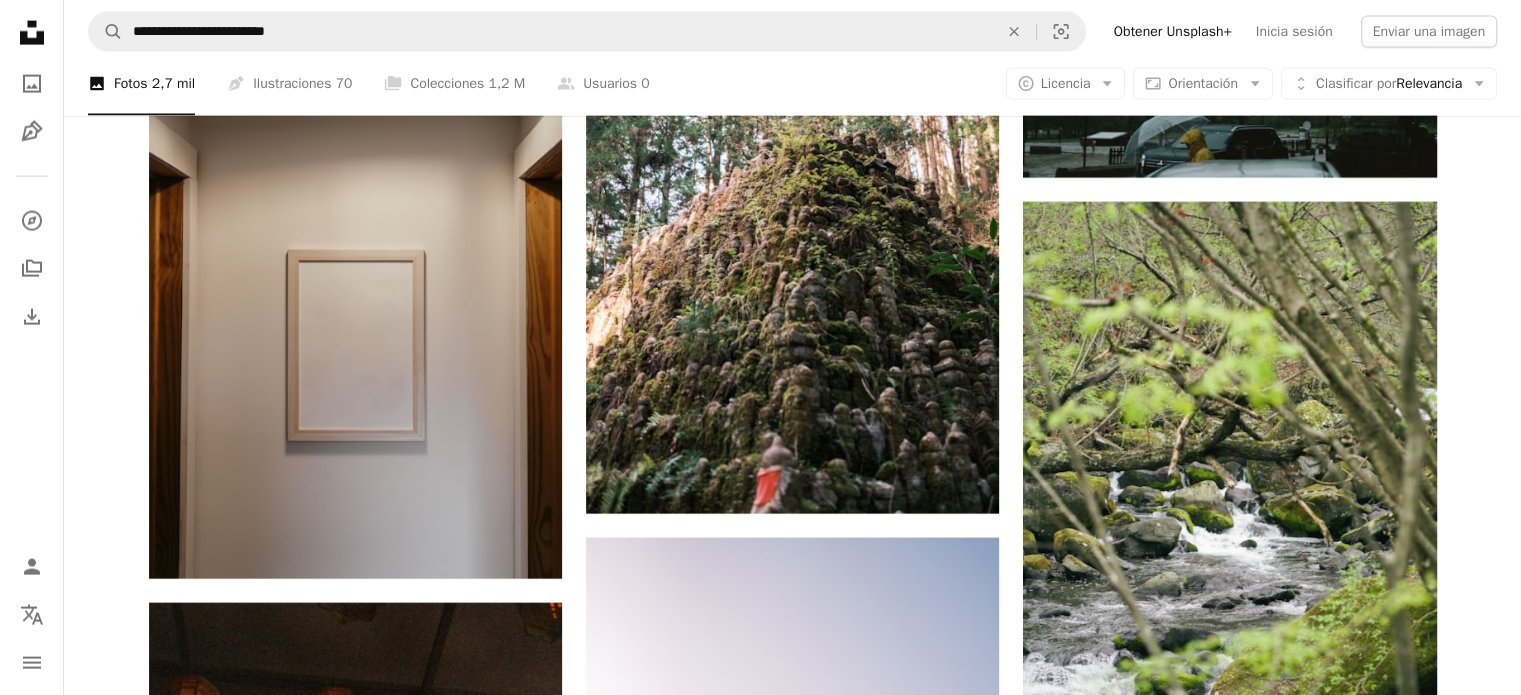 click on "A heart A plus sign [FIRST] [LAST] Para  Unsplash+ A lock   Descargar A heart A plus sign [FIRST] [LAST] Disponible para contratación A checkmark inside of a circle Arrow pointing down A heart A plus sign [FIRST] [LAST] Para  Unsplash+ A lock   Descargar A heart A plus sign [FIRST] [LAST] Disponible para contratación A checkmark inside of a circle Arrow pointing down A heart A plus sign [FIRST] [LAST] Disponible para contratación A checkmark inside of a circle Arrow pointing down A heart A plus sign [FIRST] [LAST] Disponible para contratación A checkmark inside of a circle Arrow pointing down A heart A plus sign [FIRST] [LAST] Arrow pointing down A heart A plus sign [FIRST] [LAST] Arrow pointing down A heart A plus sign [FIRST] [LAST] Arrow pointing down –– ––– –––  –– ––– –  ––– –––  ––––  –   – –– –––  – – ––– –– –– –––– ––" at bounding box center (792, -7224) 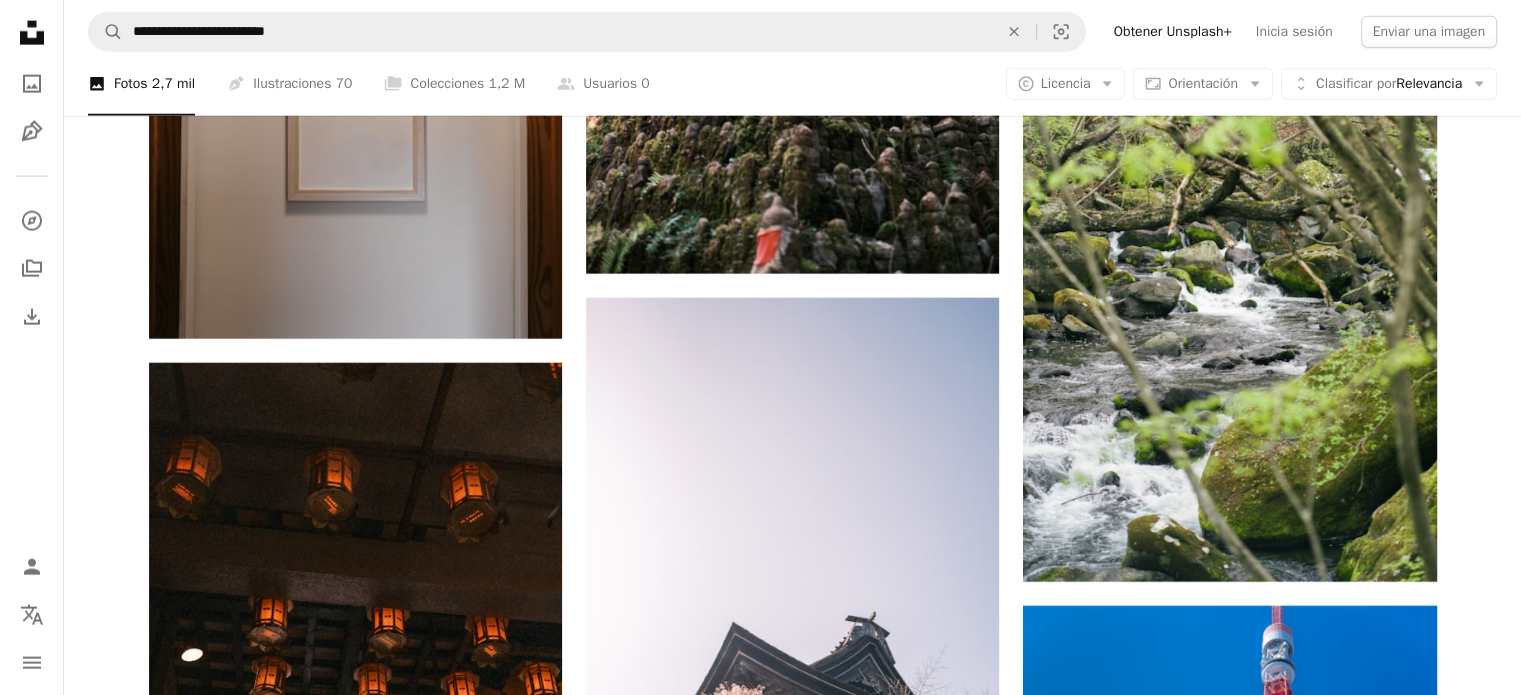 scroll, scrollTop: 20040, scrollLeft: 0, axis: vertical 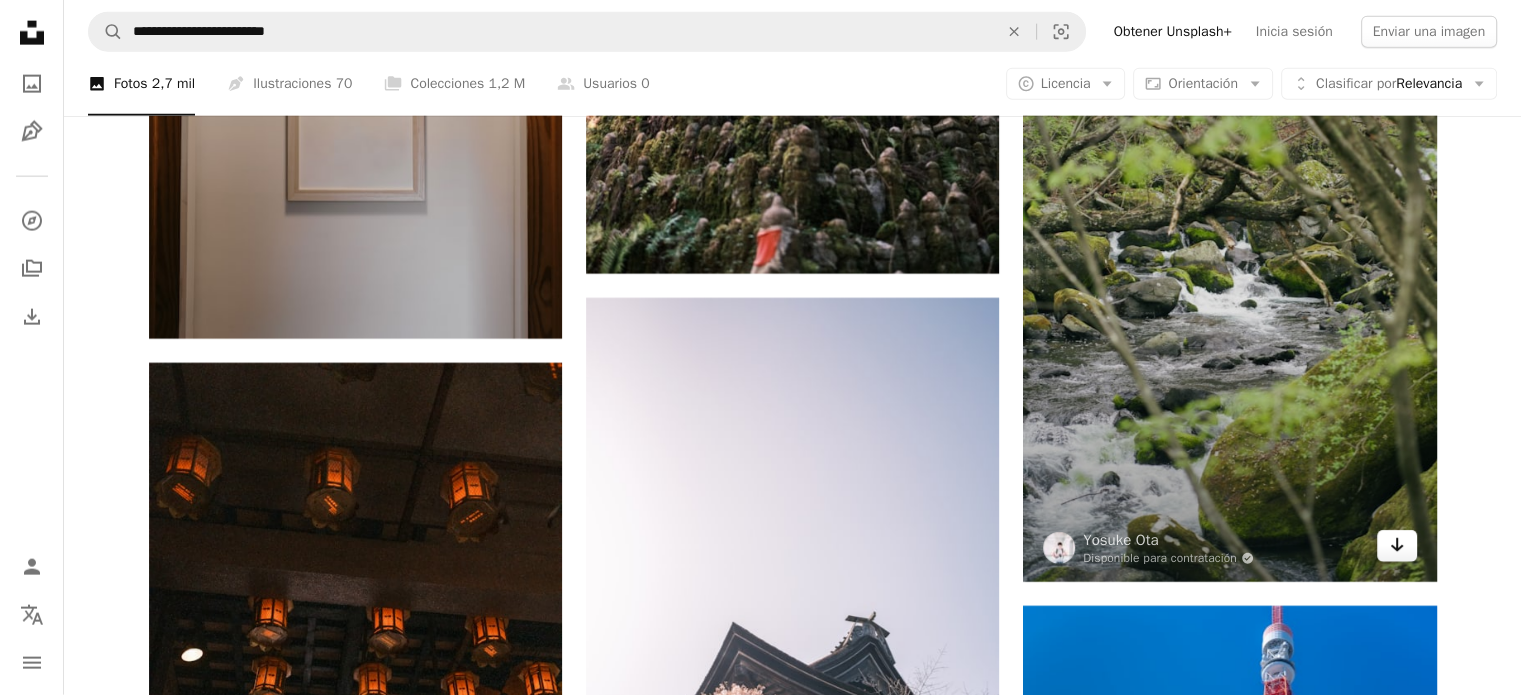 click on "Arrow pointing down" at bounding box center (1397, 546) 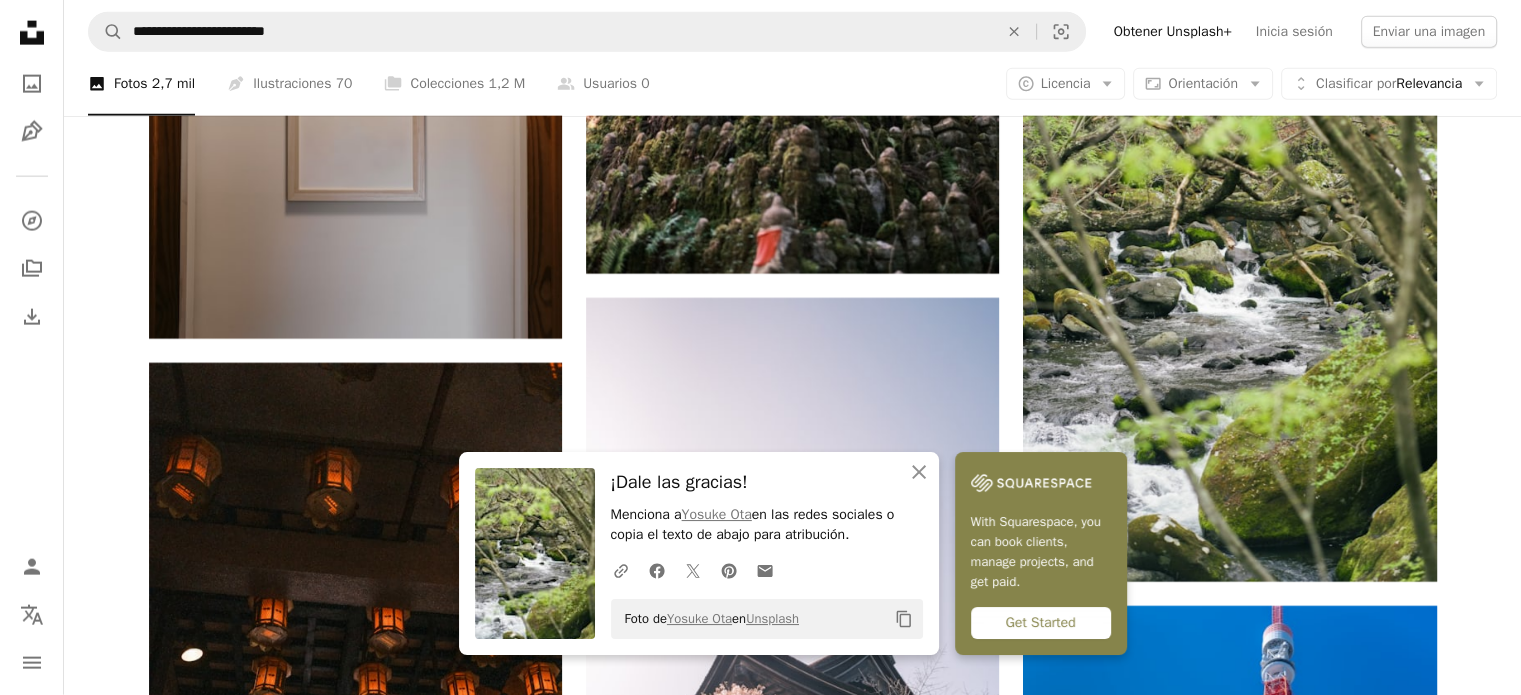 click on "A heart A plus sign [FIRST] [LAST] Para  Unsplash+ A lock   Descargar A heart A plus sign [FIRST] [LAST] Disponible para contratación A checkmark inside of a circle Arrow pointing down A heart A plus sign [FIRST] [LAST] Para  Unsplash+ A lock   Descargar A heart A plus sign [FIRST] [LAST] Disponible para contratación A checkmark inside of a circle Arrow pointing down A heart A plus sign [FIRST] [LAST] Disponible para contratación A checkmark inside of a circle Arrow pointing down A heart A plus sign [FIRST] [LAST] Disponible para contratación A checkmark inside of a circle Arrow pointing down A heart A plus sign [FIRST] [LAST] Arrow pointing down A heart A plus sign [FIRST] [LAST] Arrow pointing down A heart A plus sign [FIRST] [LAST] Arrow pointing down –– ––– –––  –– ––– –  ––– –––  ––––  –   – –– –––  – – ––– –– –– –––– ––" at bounding box center (792, -7464) 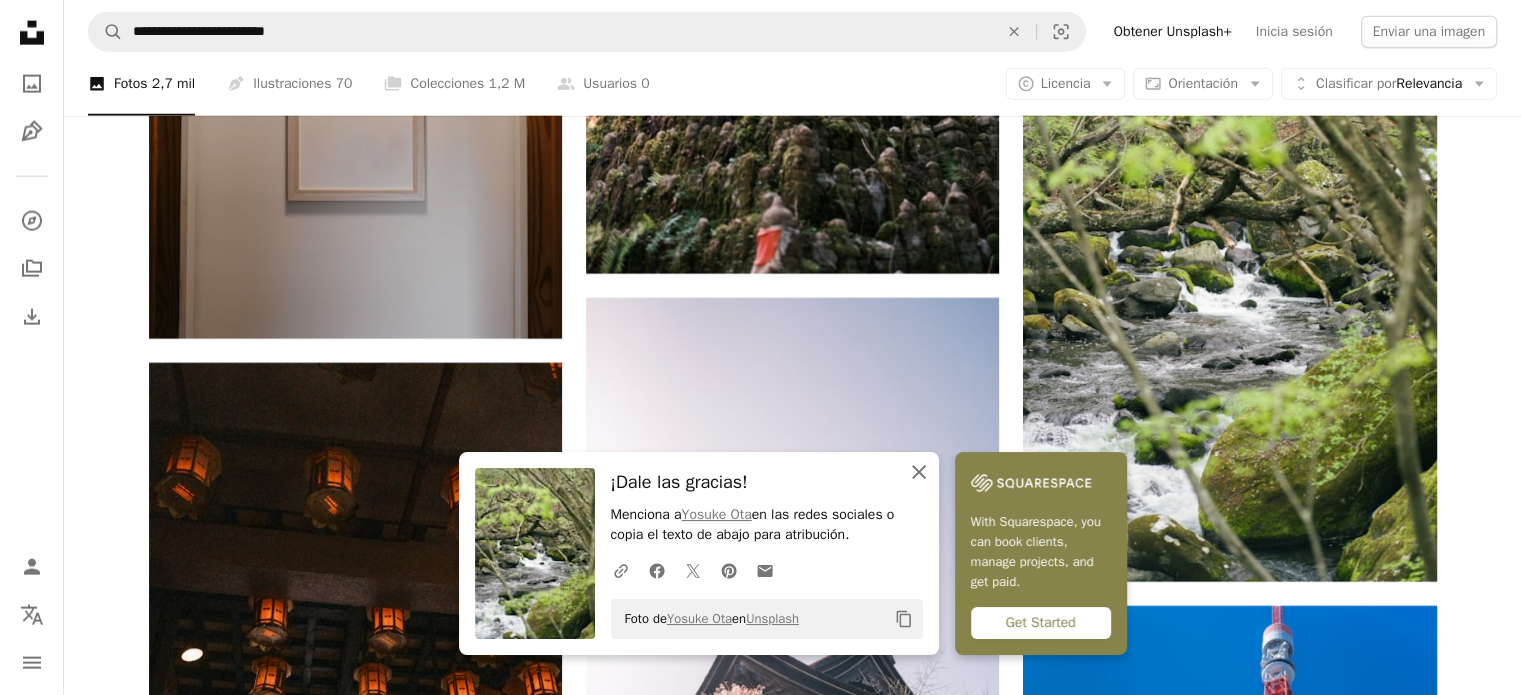 click 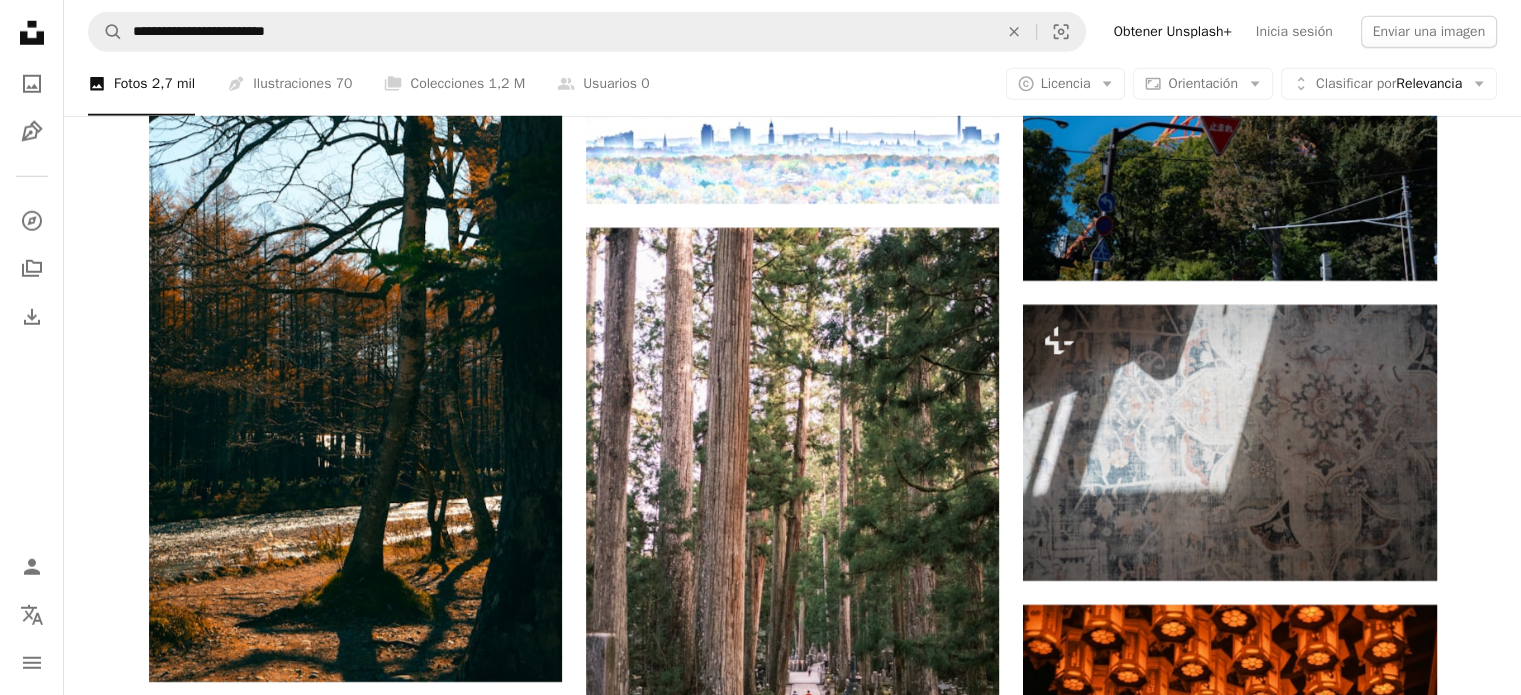 scroll, scrollTop: 20987, scrollLeft: 0, axis: vertical 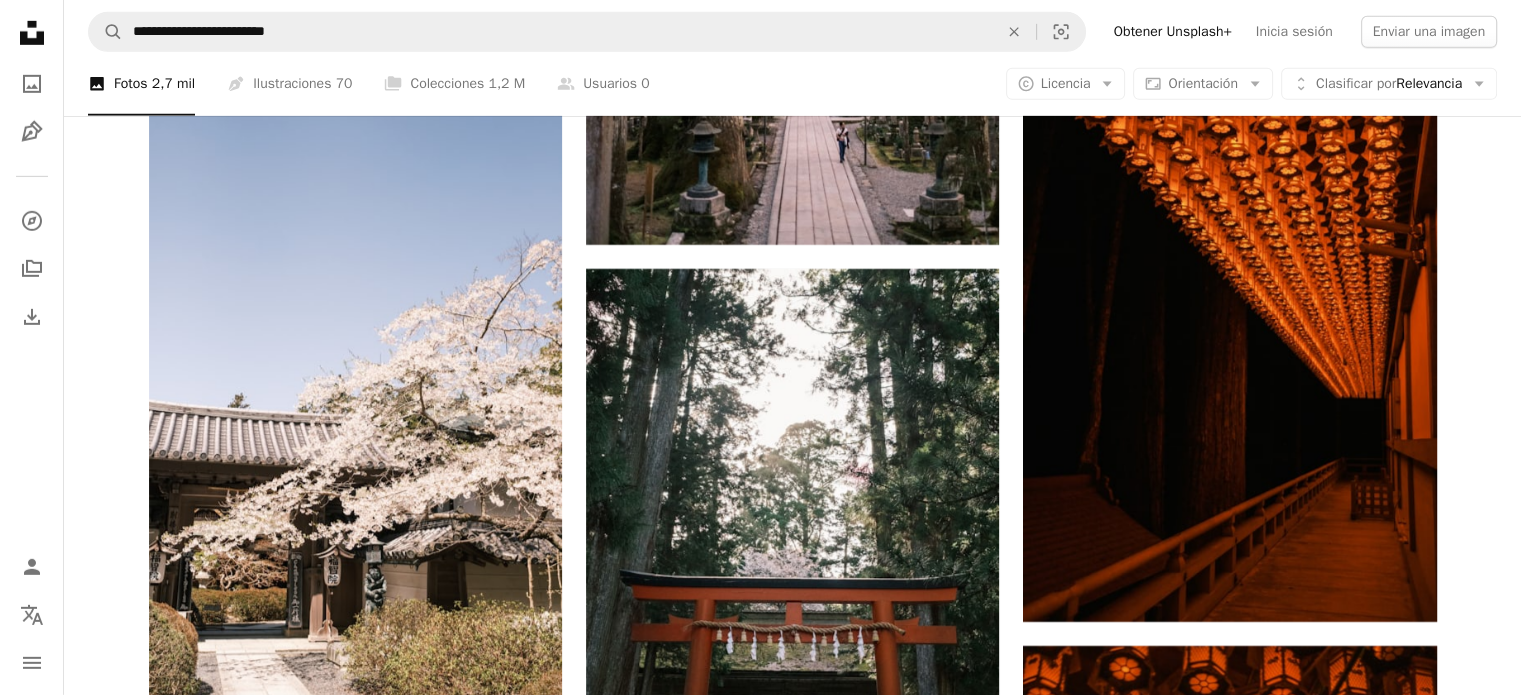 click on "A heart A plus sign [FIRST] [LAST] Para  Unsplash+ A lock   Descargar A heart A plus sign [FIRST] [LAST] Disponible para contratación A checkmark inside of a circle Arrow pointing down A heart A plus sign [FIRST] [LAST] Para  Unsplash+ A lock   Descargar A heart A plus sign [FIRST] [LAST] Disponible para contratación A checkmark inside of a circle Arrow pointing down A heart A plus sign [FIRST] [LAST] Disponible para contratación A checkmark inside of a circle Arrow pointing down A heart A plus sign [FIRST] [LAST] Disponible para contratación A checkmark inside of a circle Arrow pointing down A heart A plus sign [FIRST] [LAST] Arrow pointing down A heart A plus sign [FIRST] [LAST] Arrow pointing down A heart A plus sign [FIRST] [LAST] Arrow pointing down –– ––– –––  –– ––– –  ––– –––  ––––  –   – –– –––  – – ––– –– –– –––– ––" at bounding box center (792, -9013) 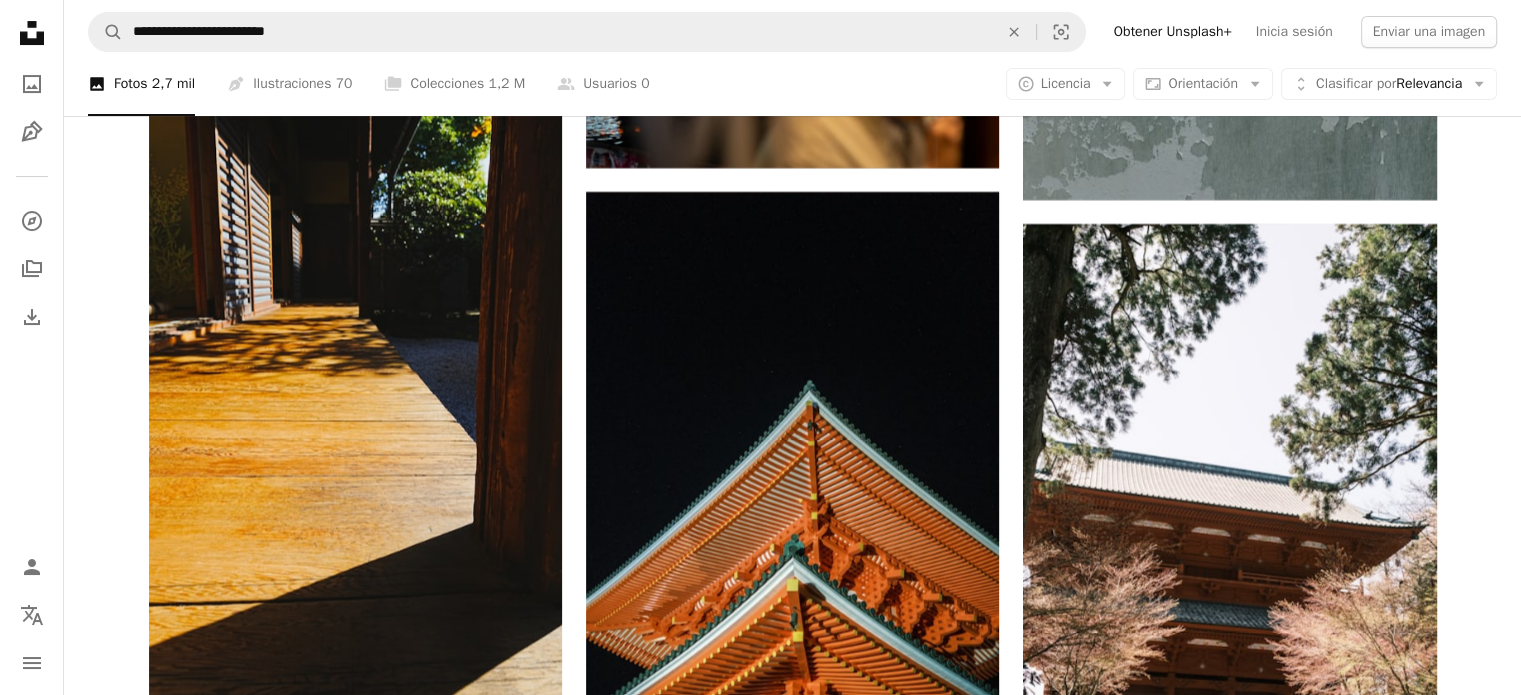 scroll, scrollTop: 22644, scrollLeft: 0, axis: vertical 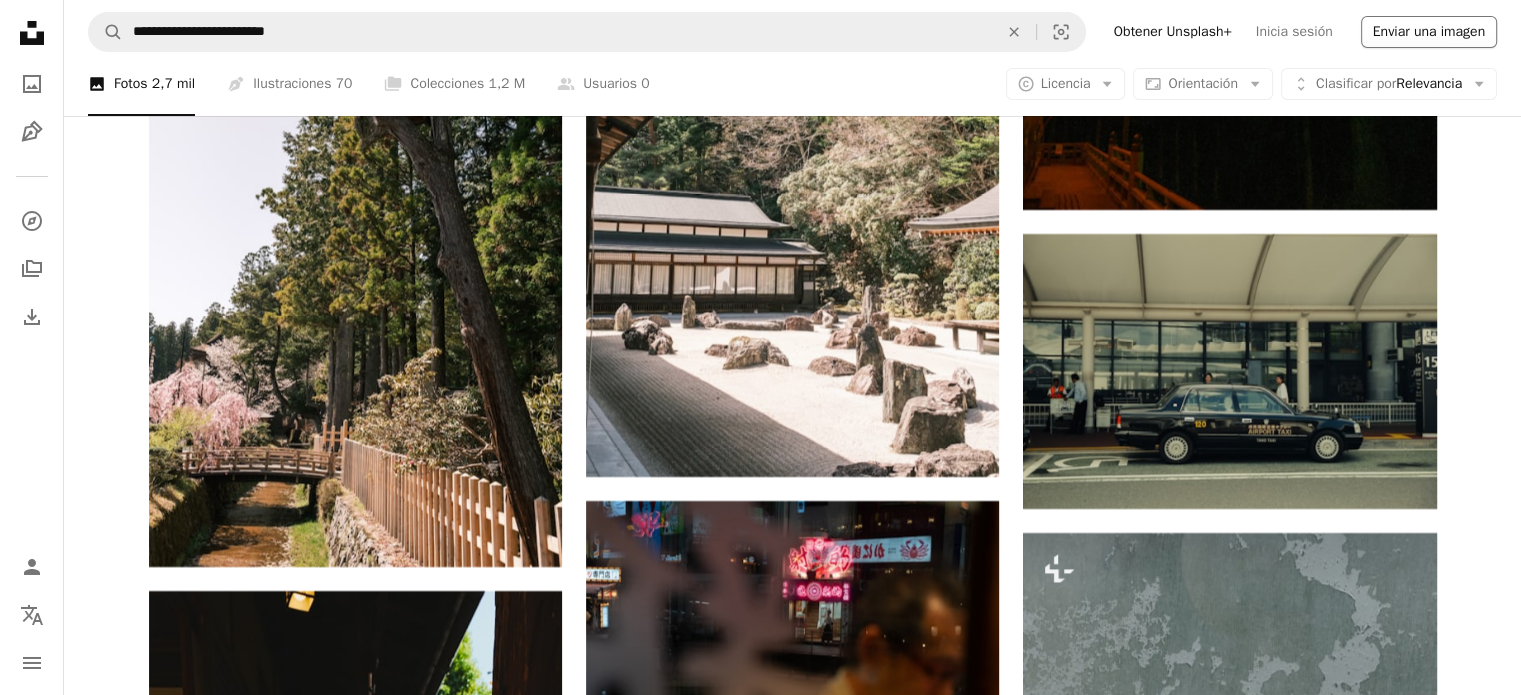 click on "Enviar una imagen" at bounding box center (1429, 32) 